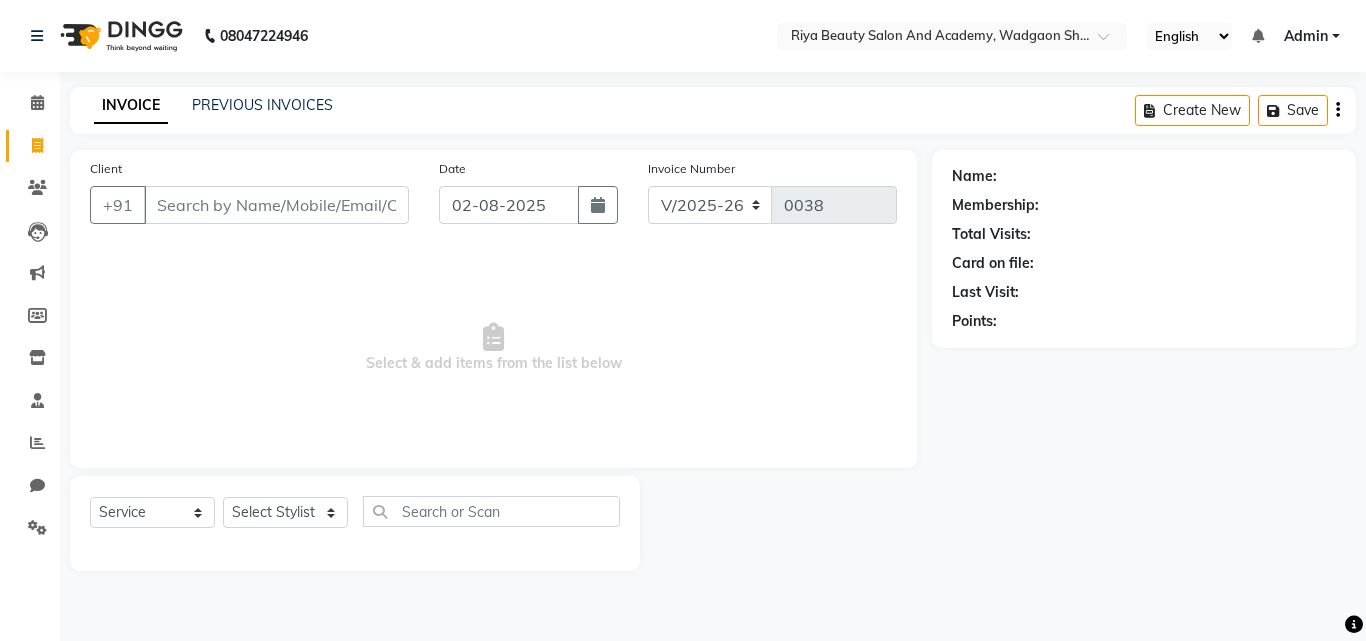 select on "8620" 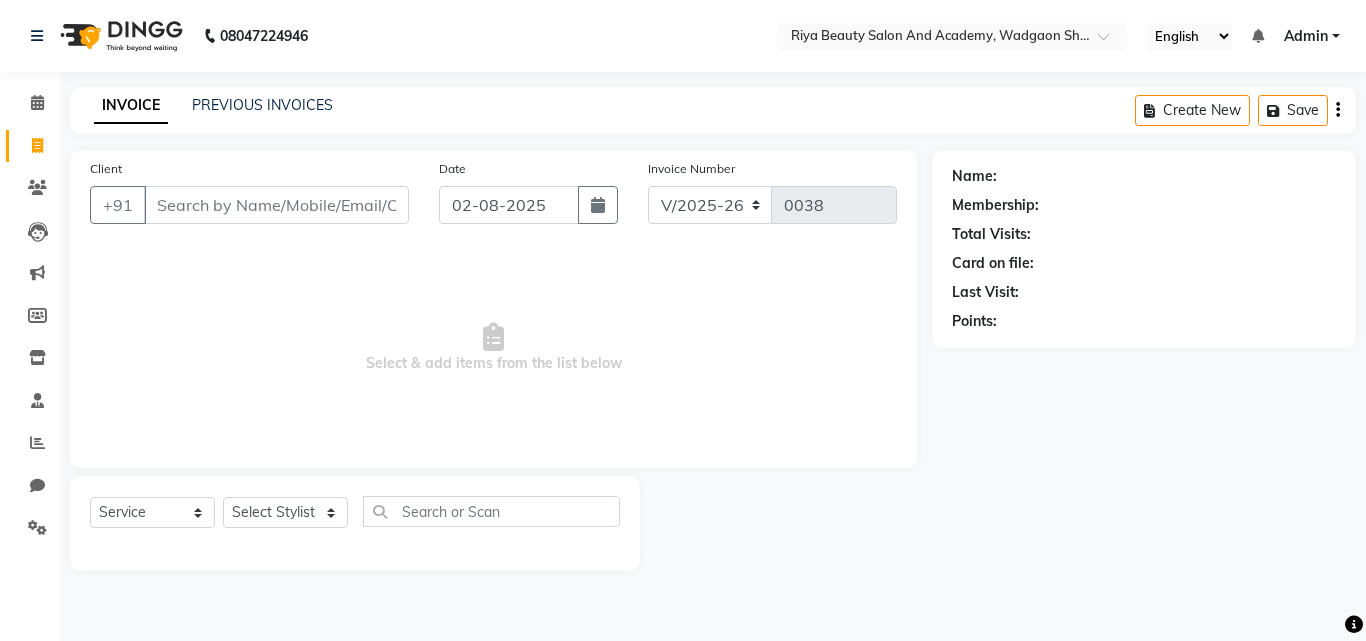 scroll, scrollTop: 0, scrollLeft: 0, axis: both 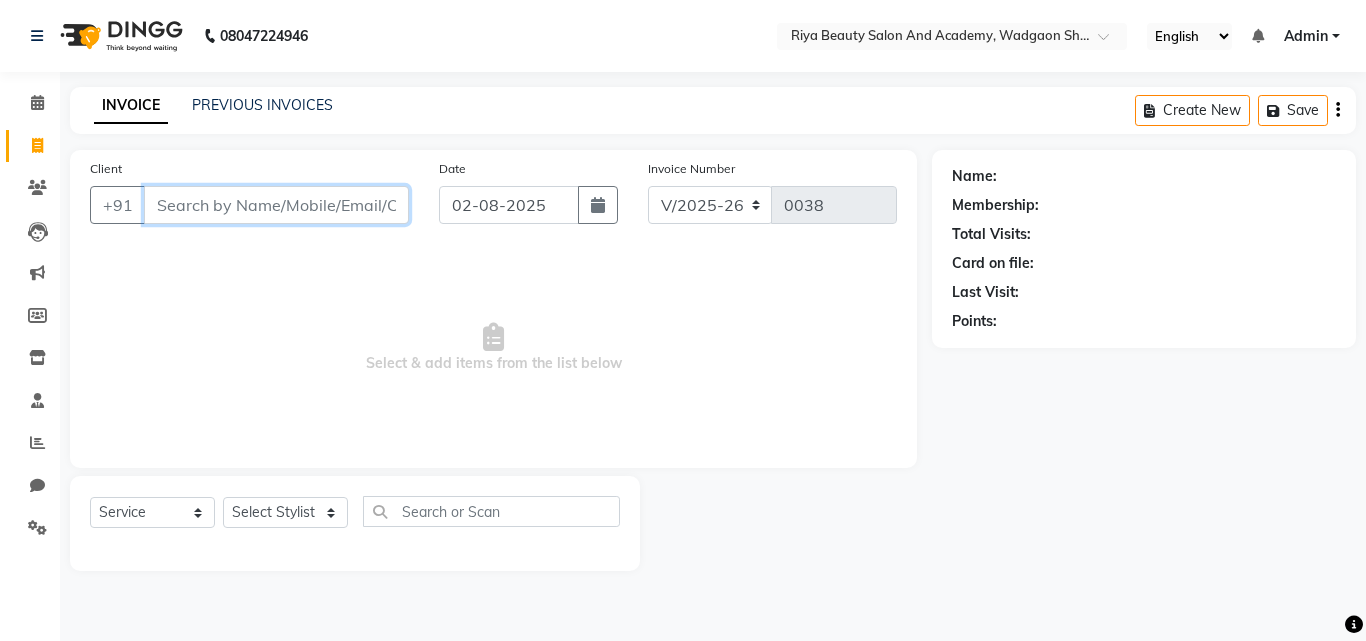 click on "Client" at bounding box center (276, 205) 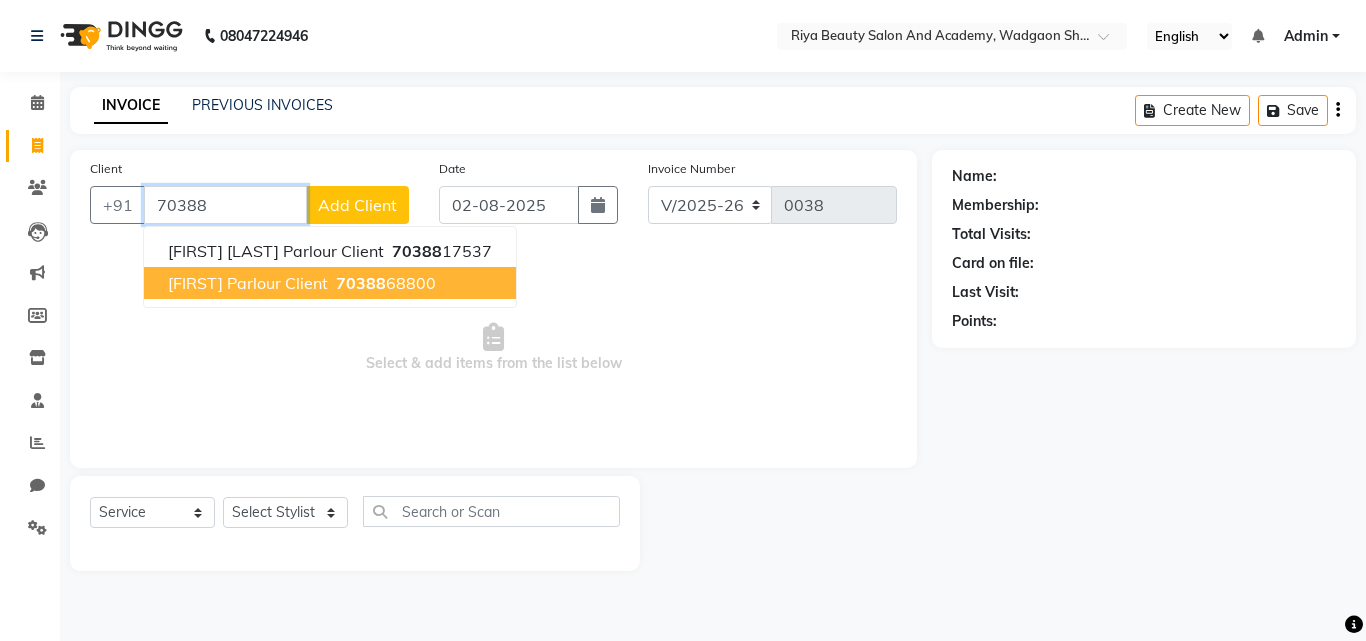 click on "[FIRST] Parlour Client" at bounding box center [248, 283] 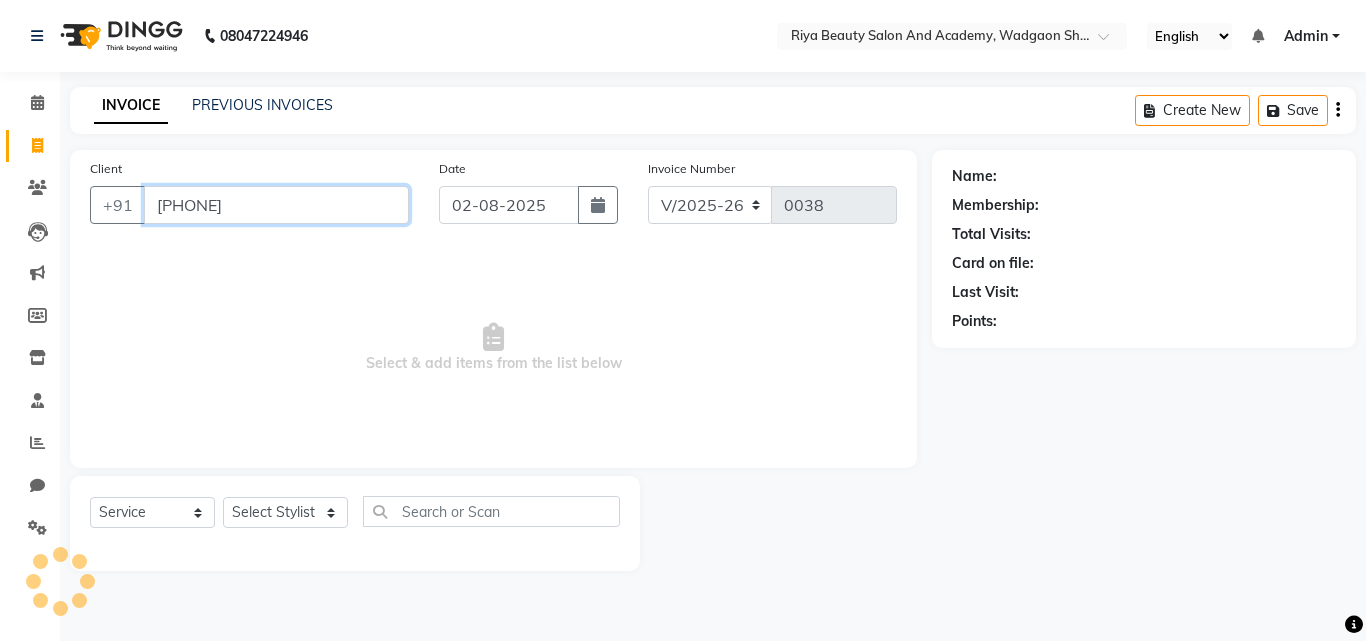 type on "[PHONE]" 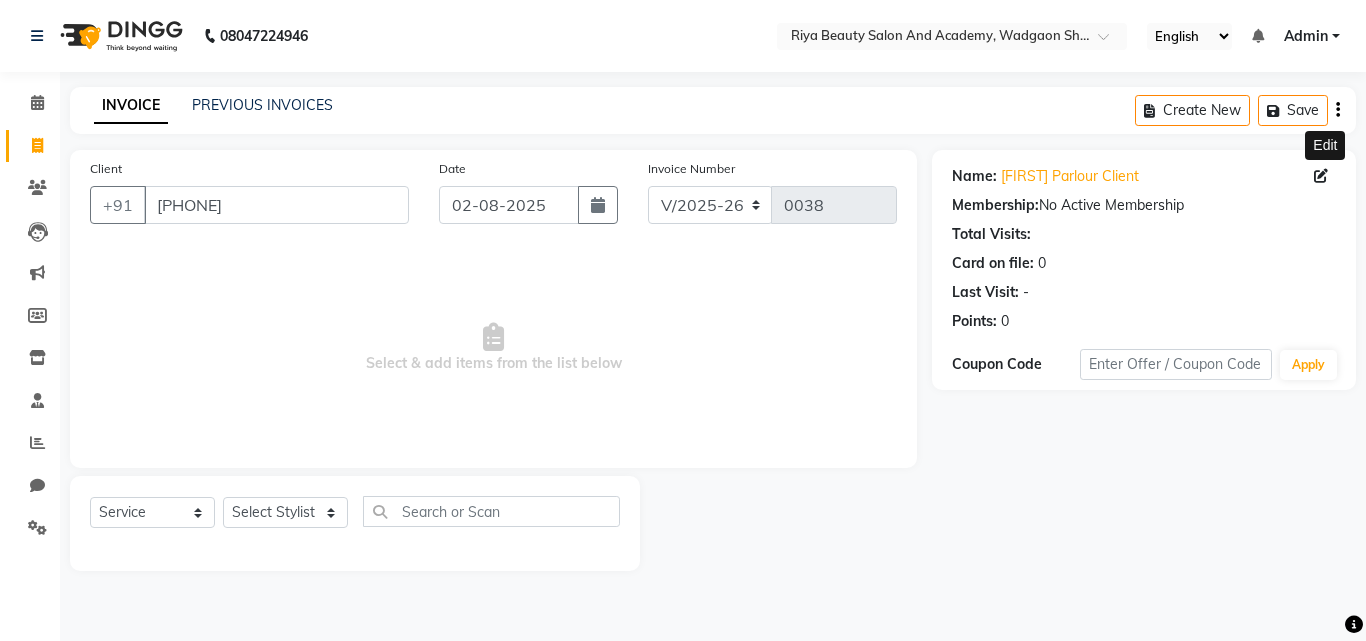 click 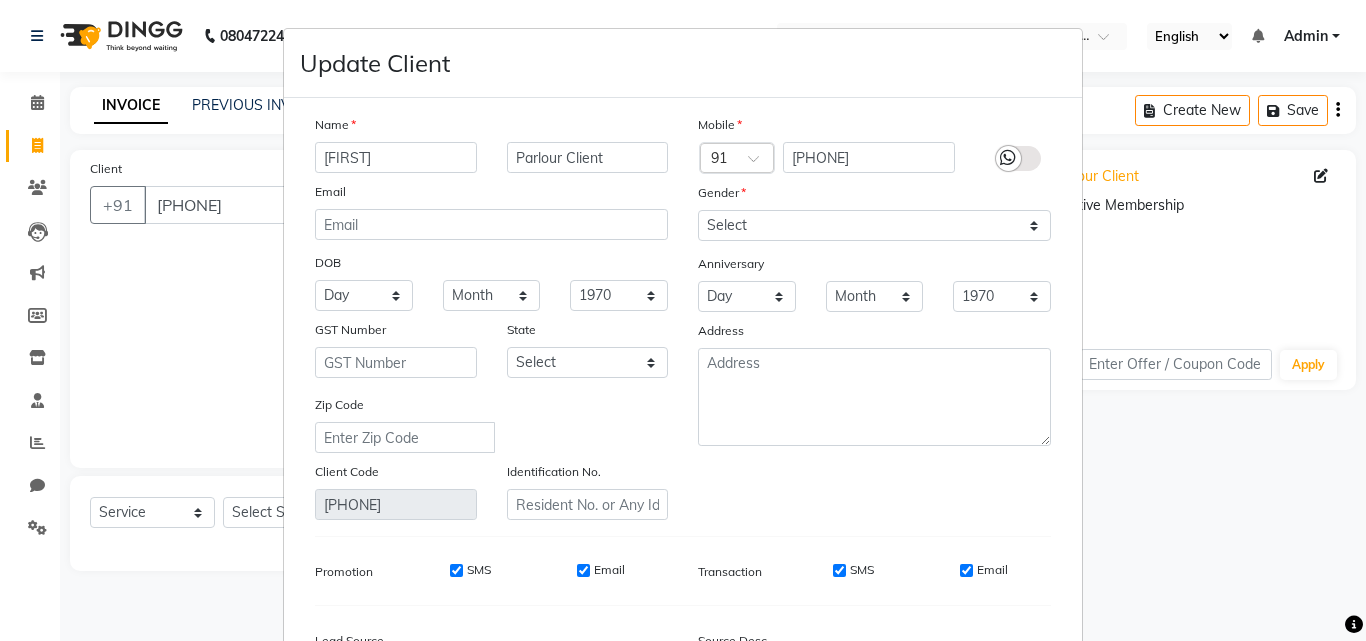 click on "[FIRST]" at bounding box center [396, 157] 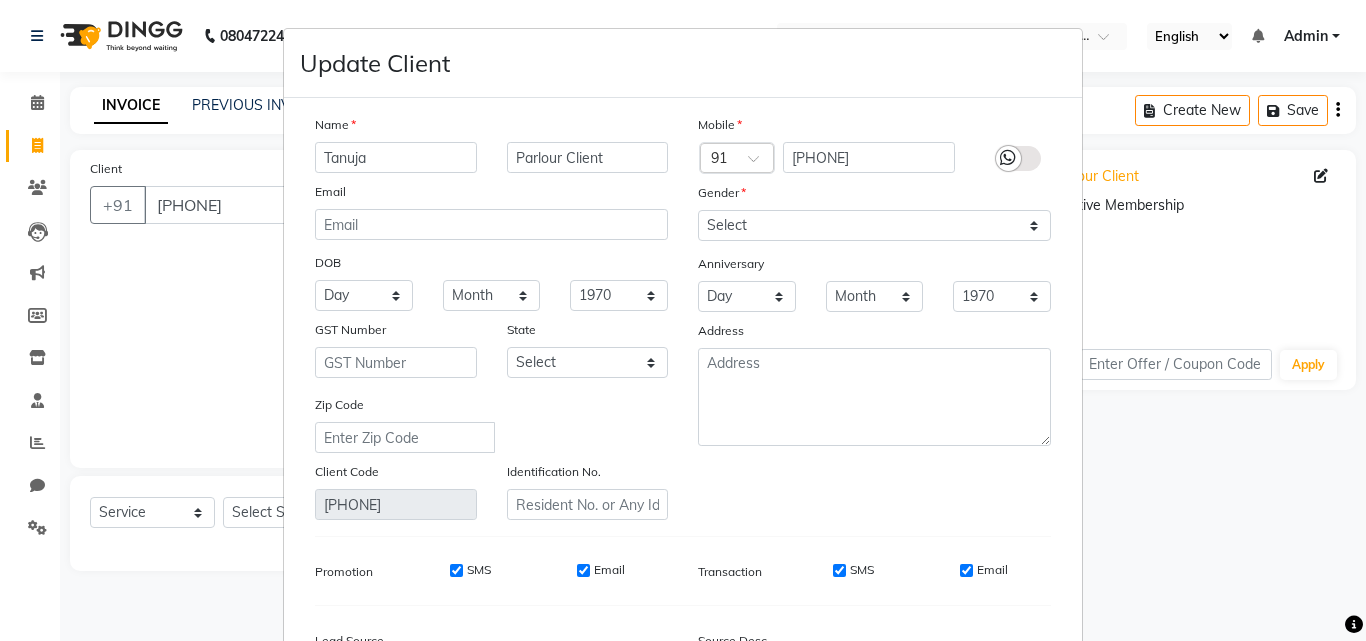 type on "Tanuja" 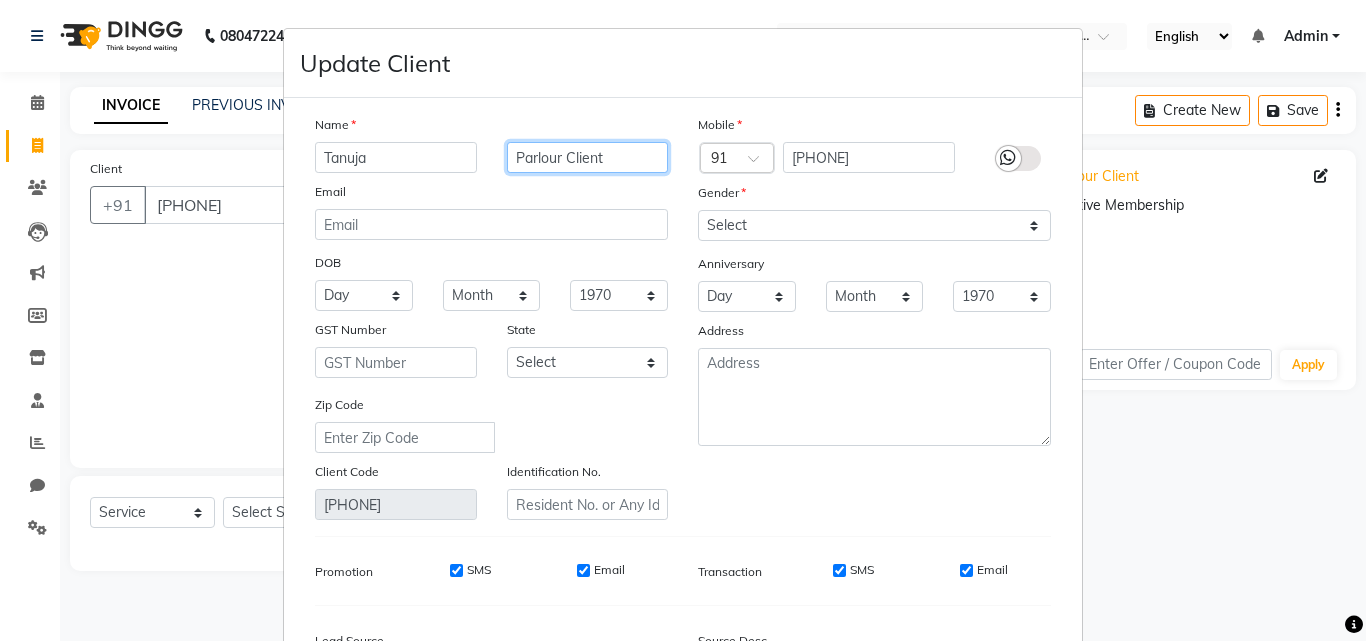 click on "Parlour Client" at bounding box center [588, 157] 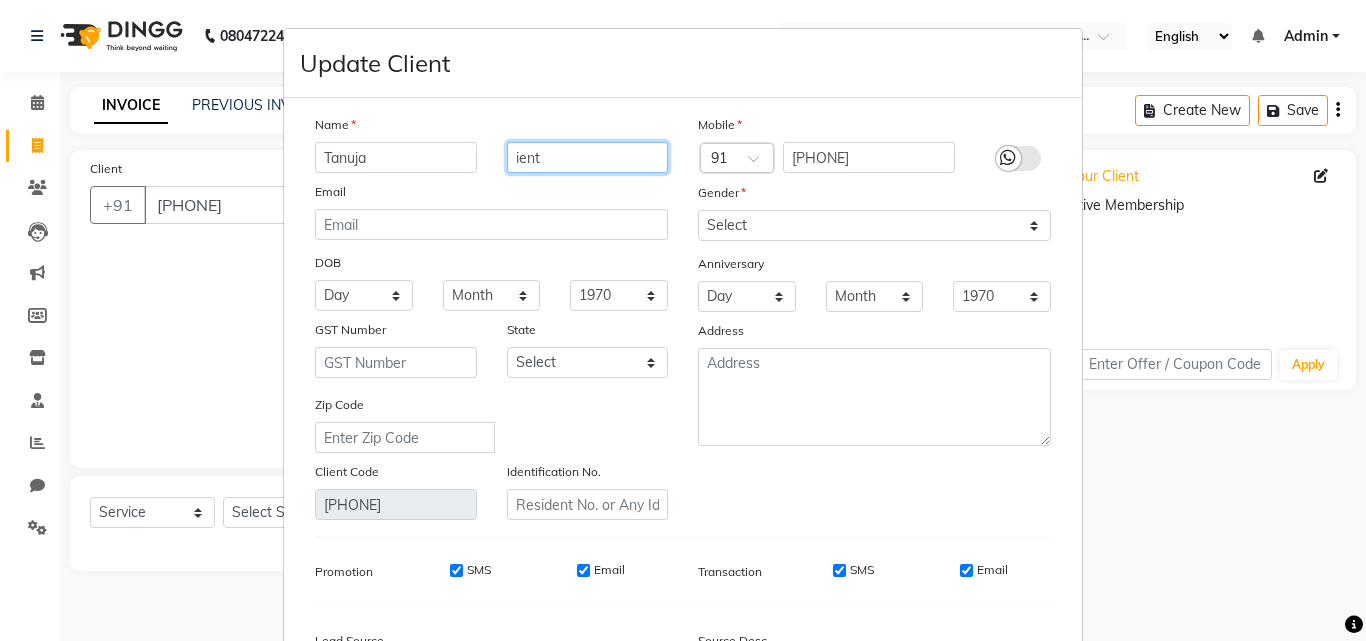 click on "ient" at bounding box center [588, 157] 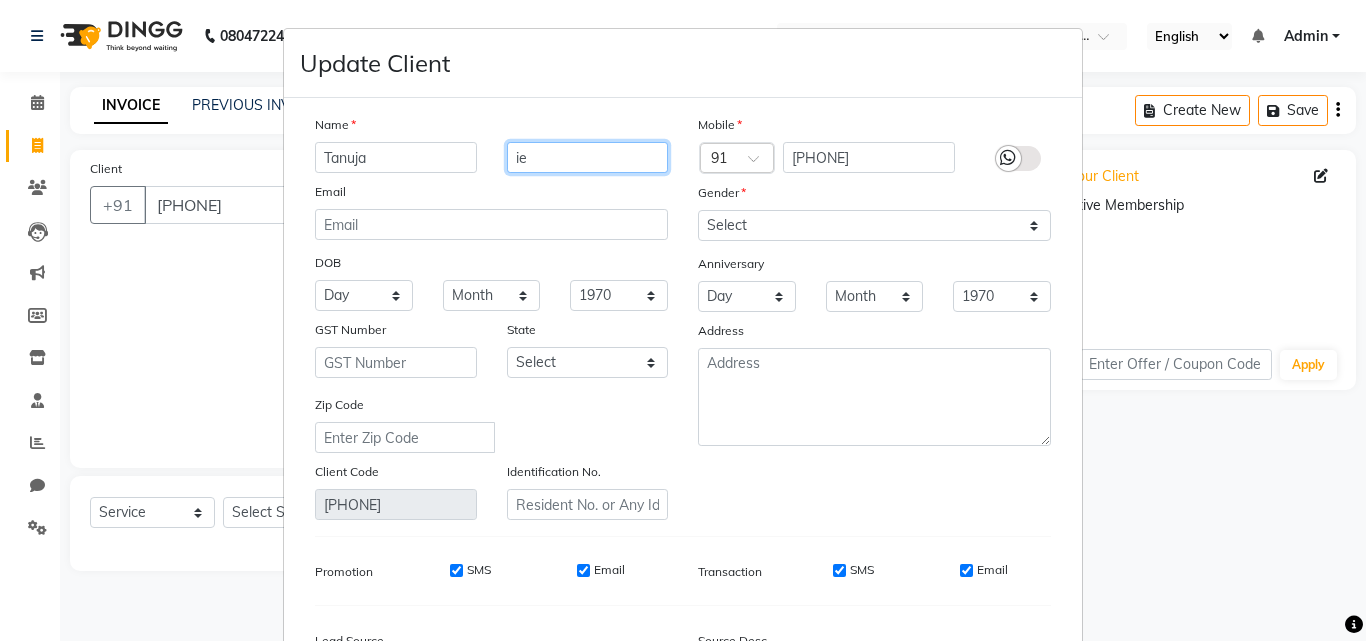 type on "i" 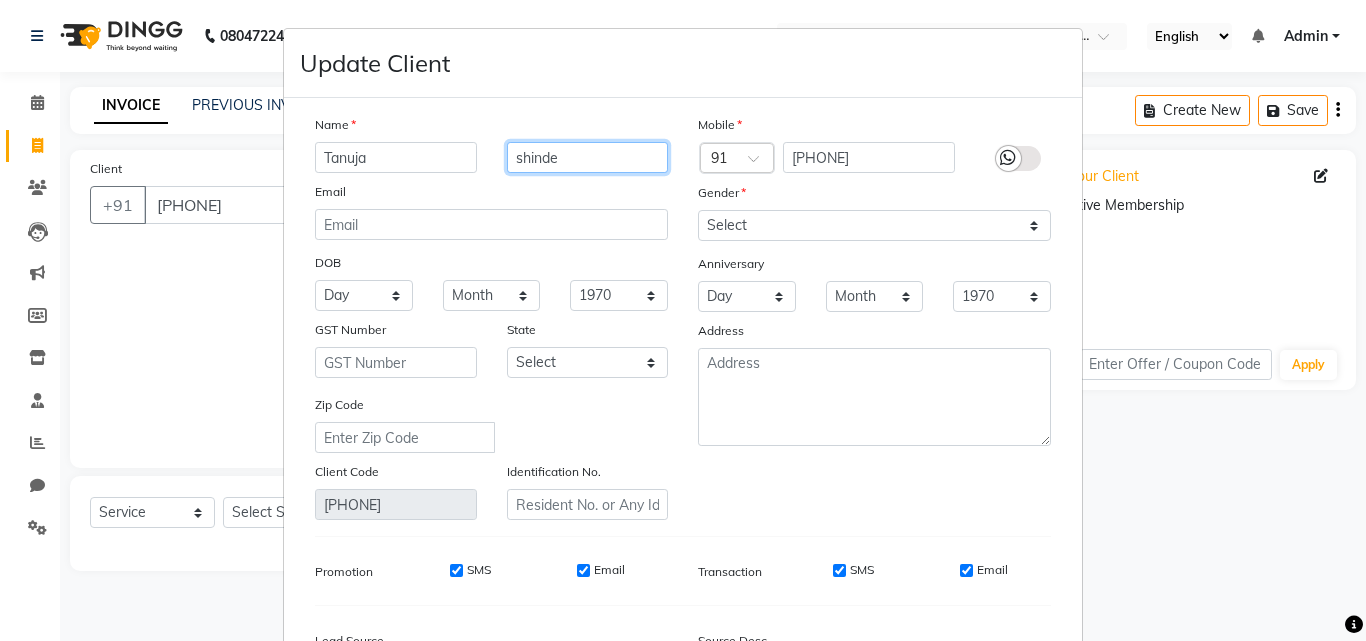 type on "shinde" 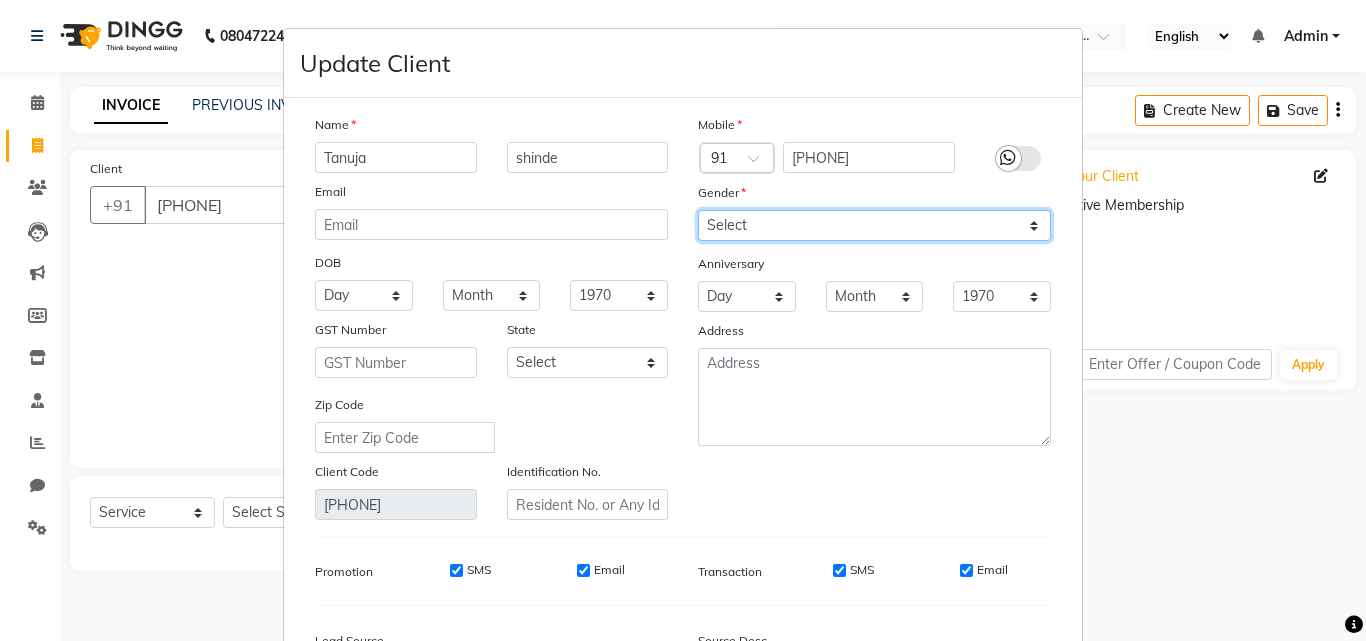 click on "Select Male Female Other Prefer Not To Say" at bounding box center (874, 225) 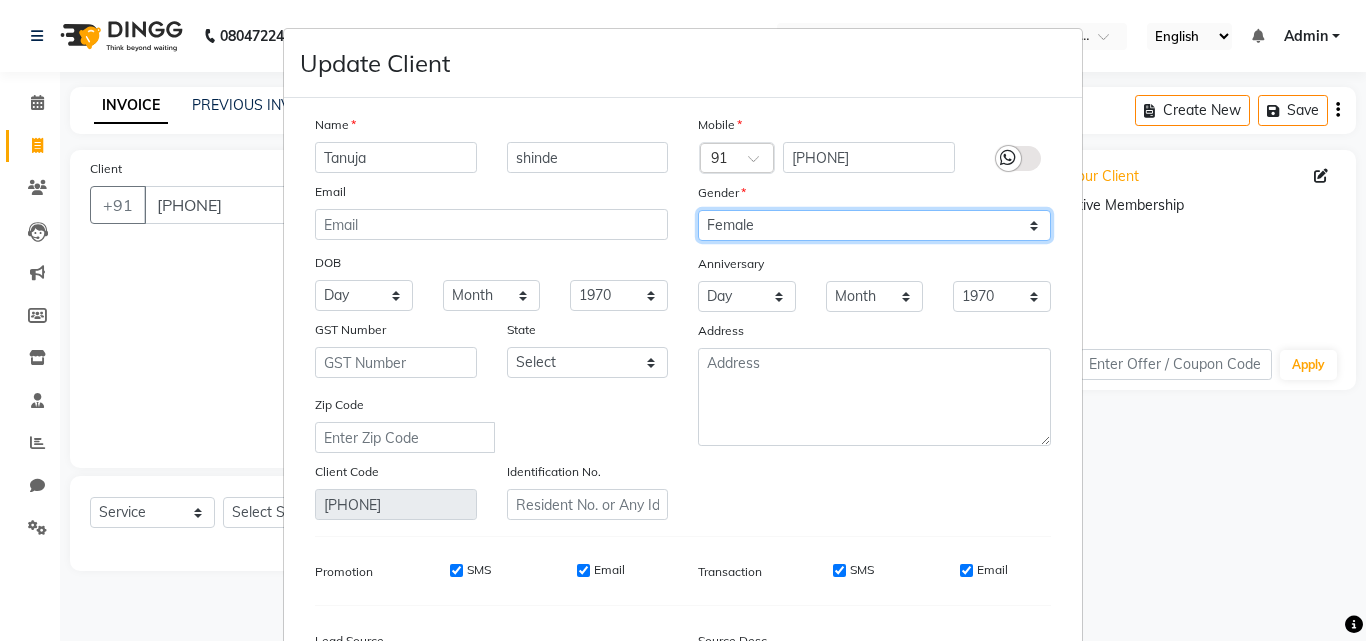 click on "Select Male Female Other Prefer Not To Say" at bounding box center [874, 225] 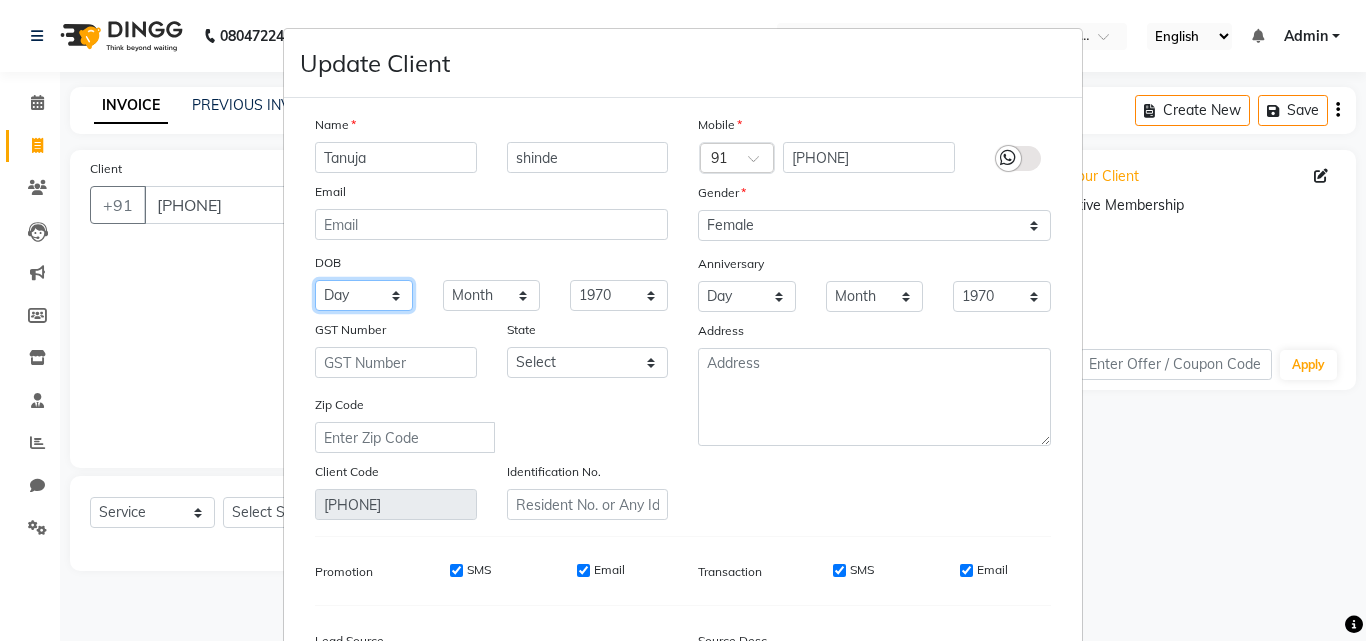 click on "Day 01 02 03 04 05 06 07 08 09 10 11 12 13 14 15 16 17 18 19 20 21 22 23 24 25 26 27 28 29 30 31" at bounding box center (364, 295) 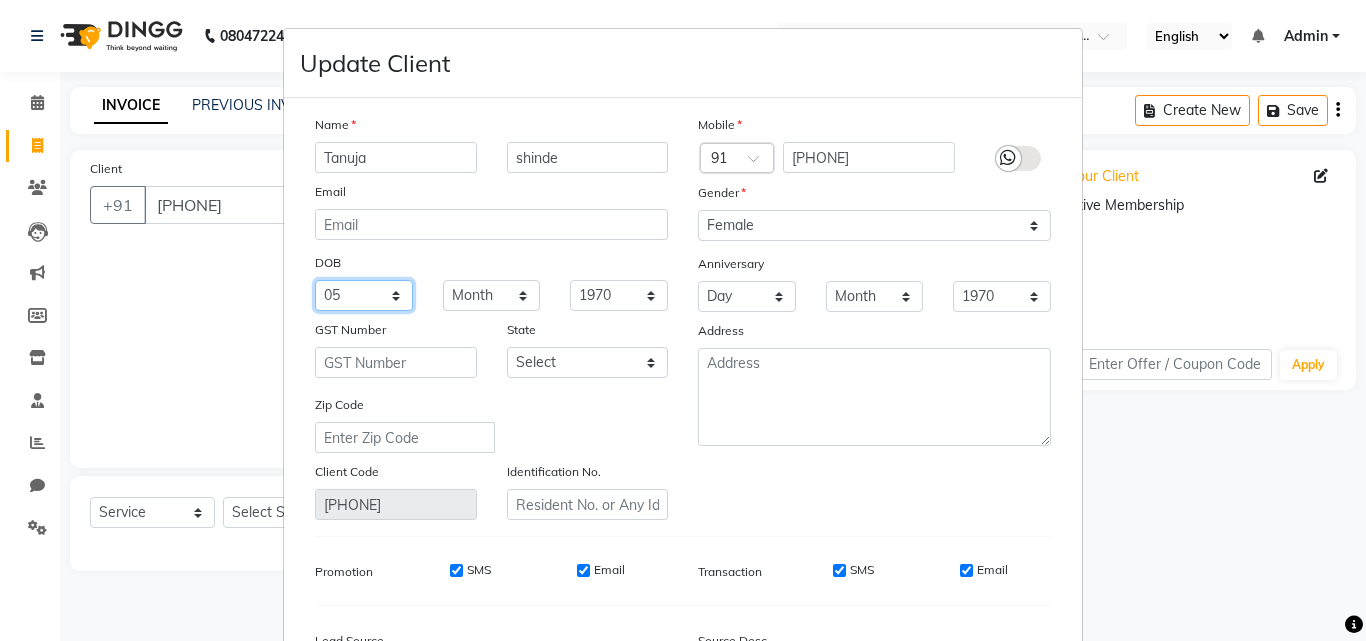 click on "Day 01 02 03 04 05 06 07 08 09 10 11 12 13 14 15 16 17 18 19 20 21 22 23 24 25 26 27 28 29 30 31" at bounding box center (364, 295) 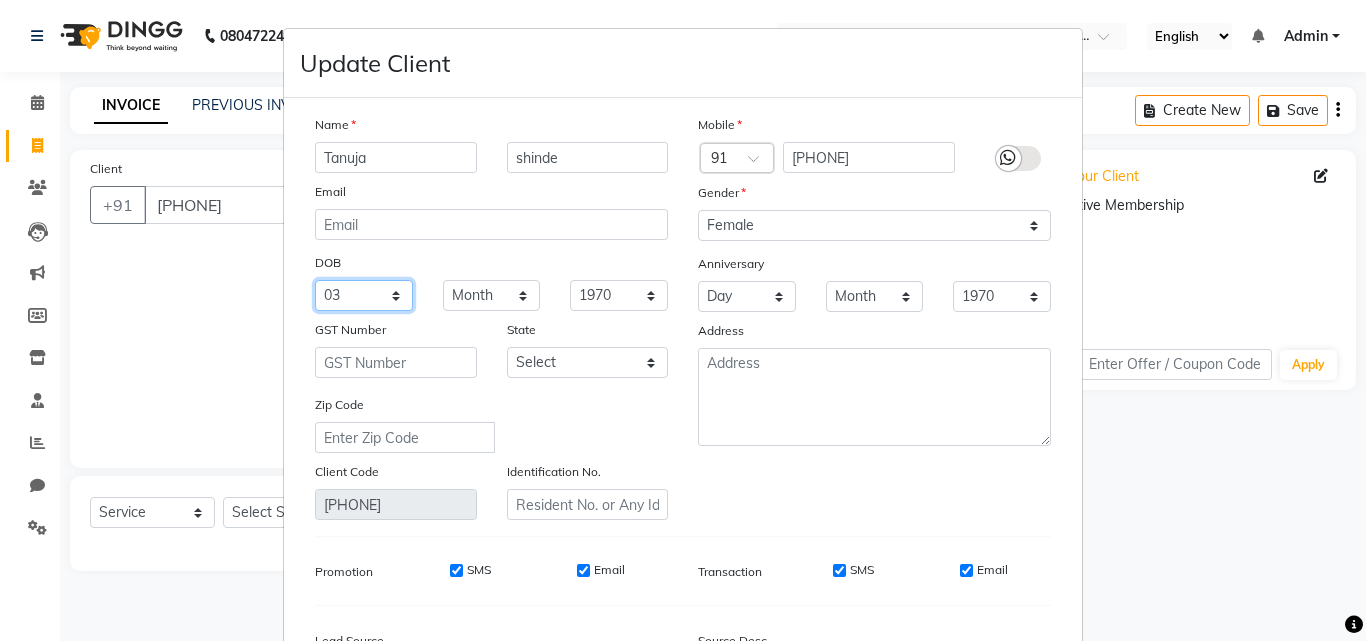 select on "04" 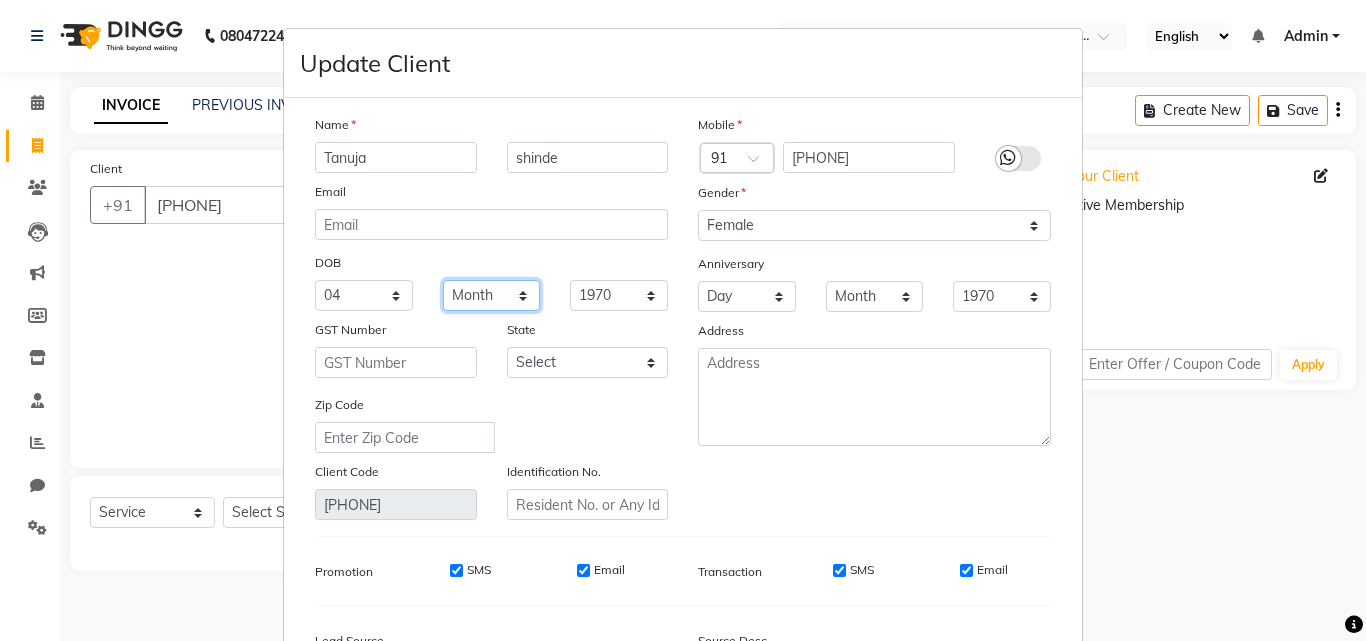 click on "Month January February March April May June July August September October November December" at bounding box center (492, 295) 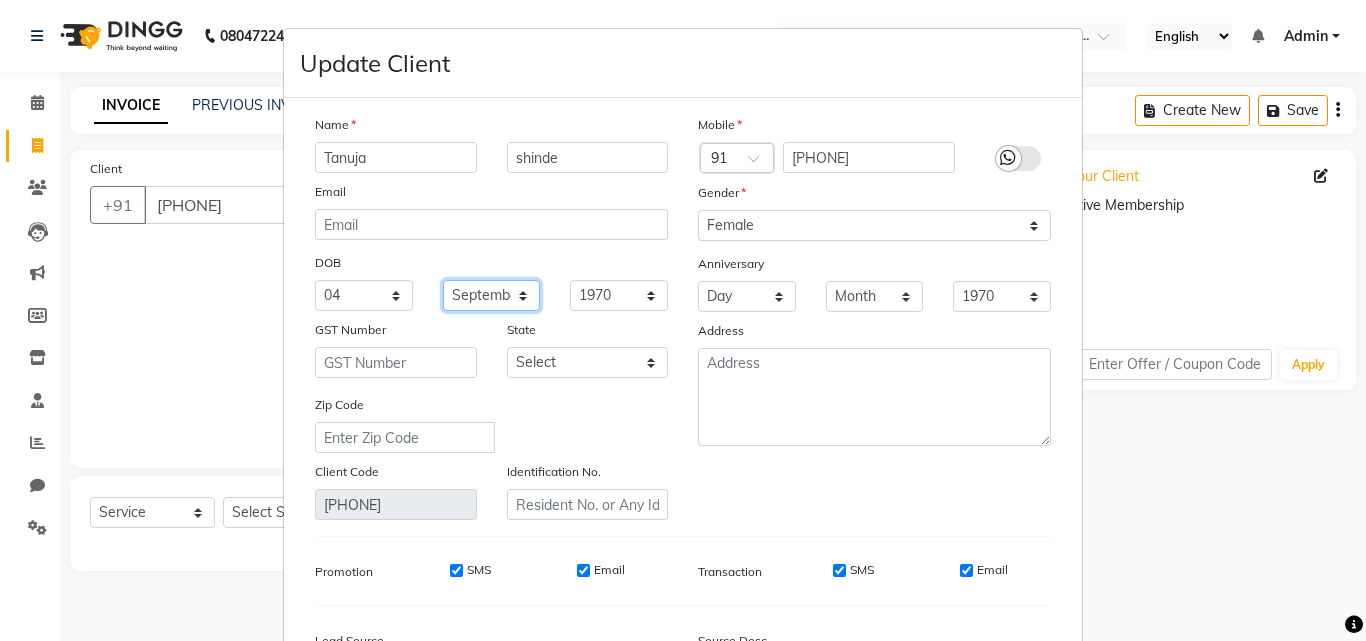 click on "Month January February March April May June July August September October November December" at bounding box center (492, 295) 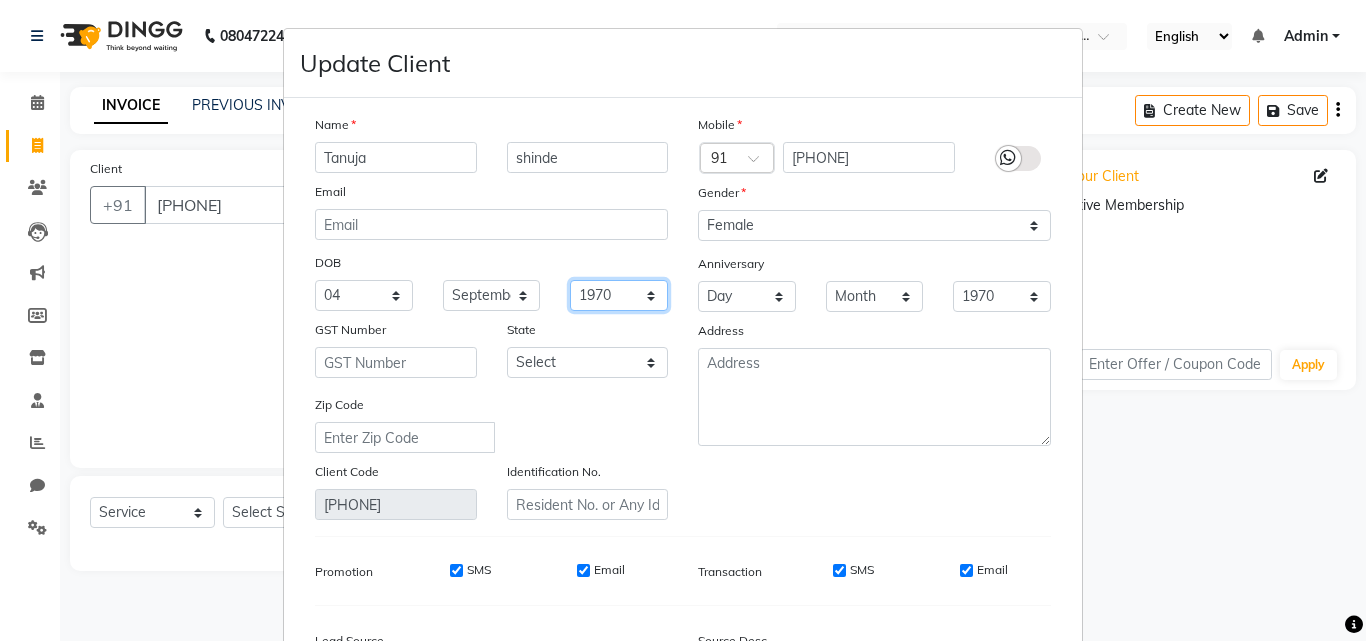 click on "1940 1941 1942 1943 1944 1945 1946 1947 1948 1949 1950 1951 1952 1953 1954 1955 1956 1957 1958 1959 1960 1961 1962 1963 1964 1965 1966 1967 1968 1969 1970 1971 1972 1973 1974 1975 1976 1977 1978 1979 1980 1981 1982 1983 1984 1985 1986 1987 1988 1989 1990 1991 1992 1993 1994 1995 1996 1997 1998 1999 2000 2001 2002 2003 2004 2005 2006 2007 2008 2009 2010 2011 2012 2013 2014 2015 2016 2017 2018 2019 2020 2021 2022 2023 2024" at bounding box center (619, 295) 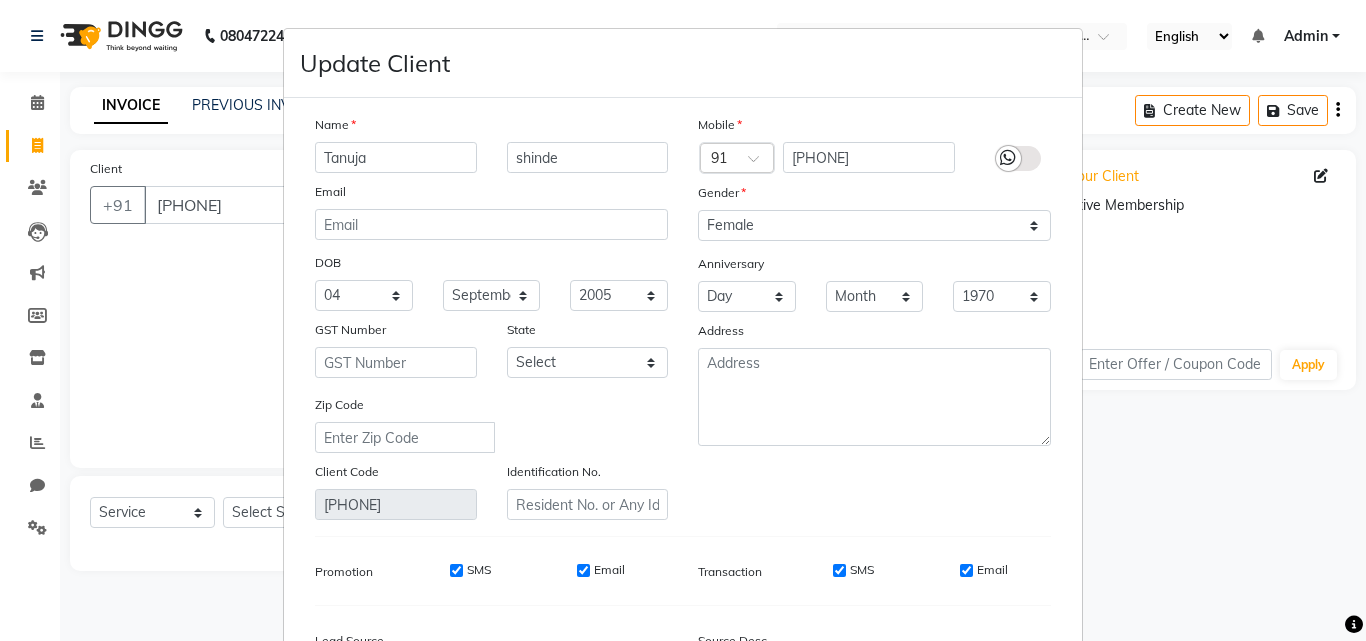 click on "Mobile Country Code × 91 [PHONE] Gender Select Male Female Other Prefer Not To Say Anniversary Day 01 02 03 04 05 06 07 08 09 10 11 12 13 14 15 16 17 18 19 20 21 22 23 24 25 26 27 28 29 30 31 Month January February March April May June July August September October November December 1970 1971 1972 1973 1974 1975 1976 1977 1978 1979 1980 1981 1982 1983 1984 1985 1986 1987 1988 1989 1990 1991 1992 1993 1994 1995 1996 1997 1998 1999 2000 2001 2002 2003 2004 2005 2006 2007 2008 2009 2010 2011 2012 2013 2014 2015 2016 2017 2018 2019 2020 2021 2022 2023 2024 2025 [ADDRESS]" at bounding box center [874, 317] 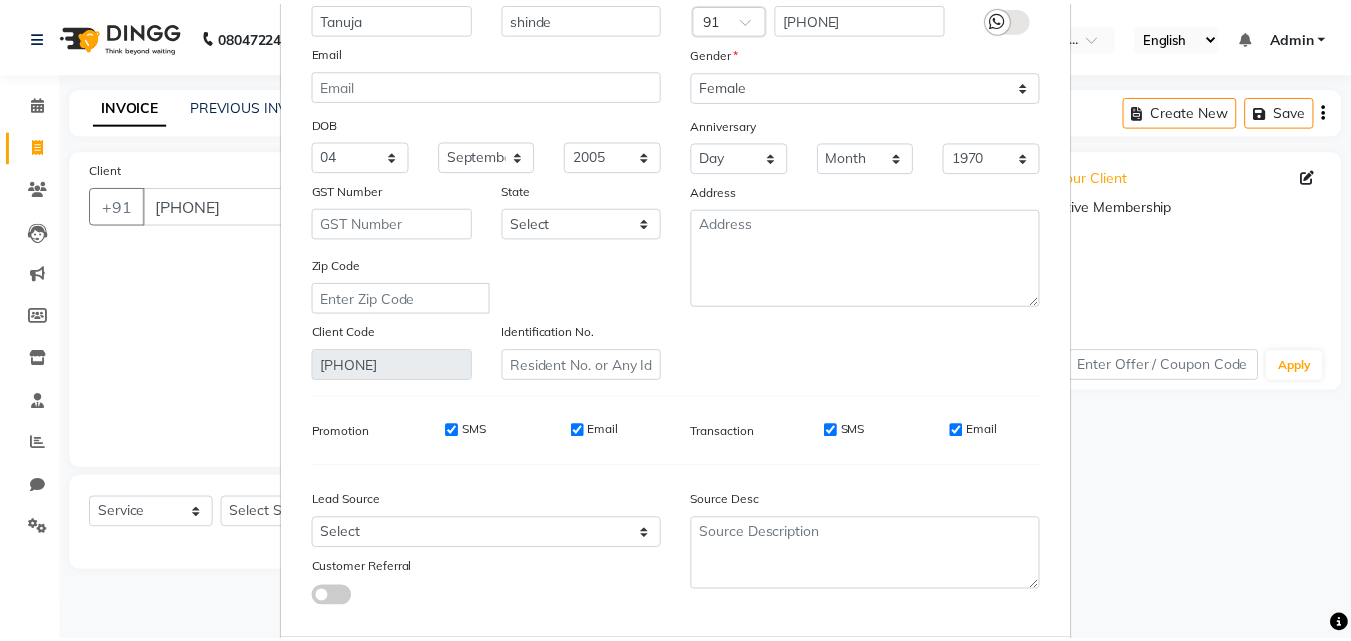 scroll, scrollTop: 246, scrollLeft: 0, axis: vertical 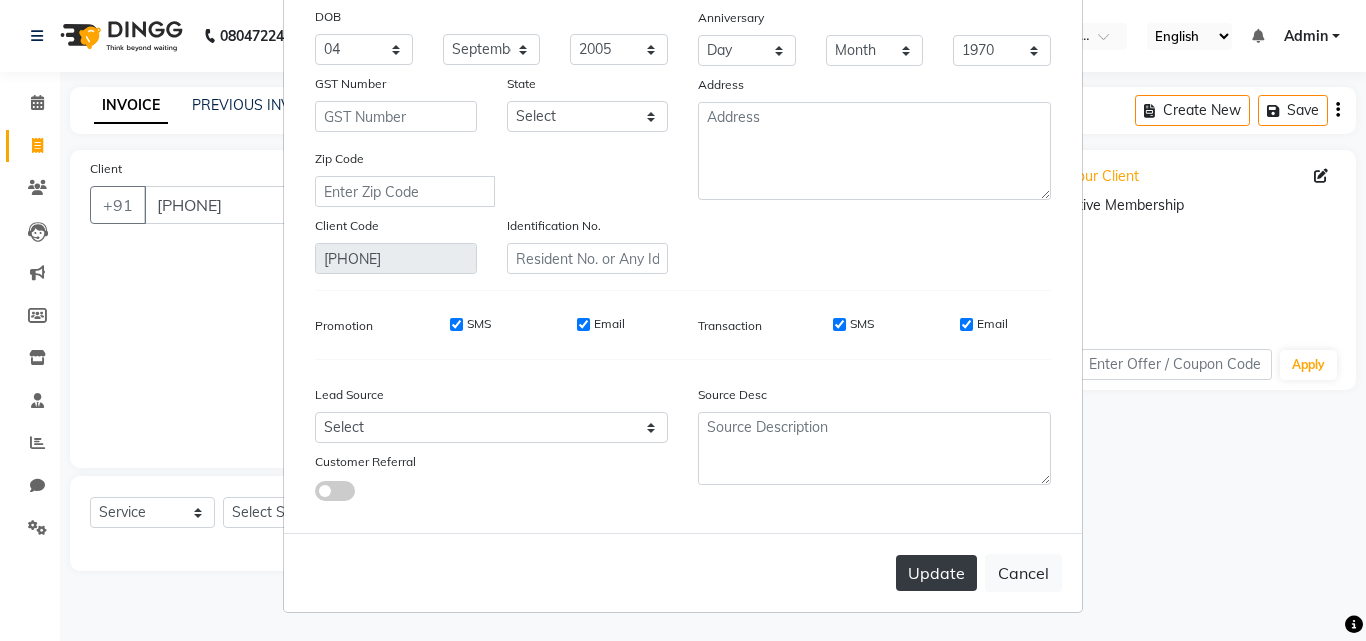 click on "Update" at bounding box center (936, 573) 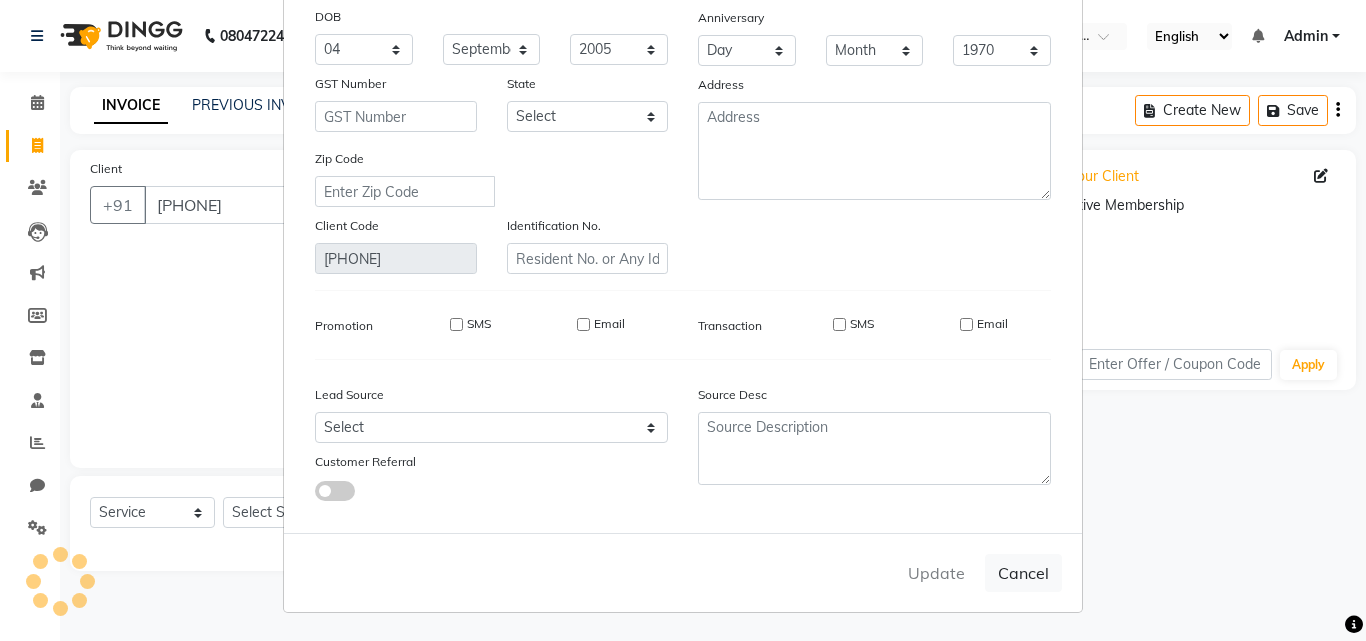 type 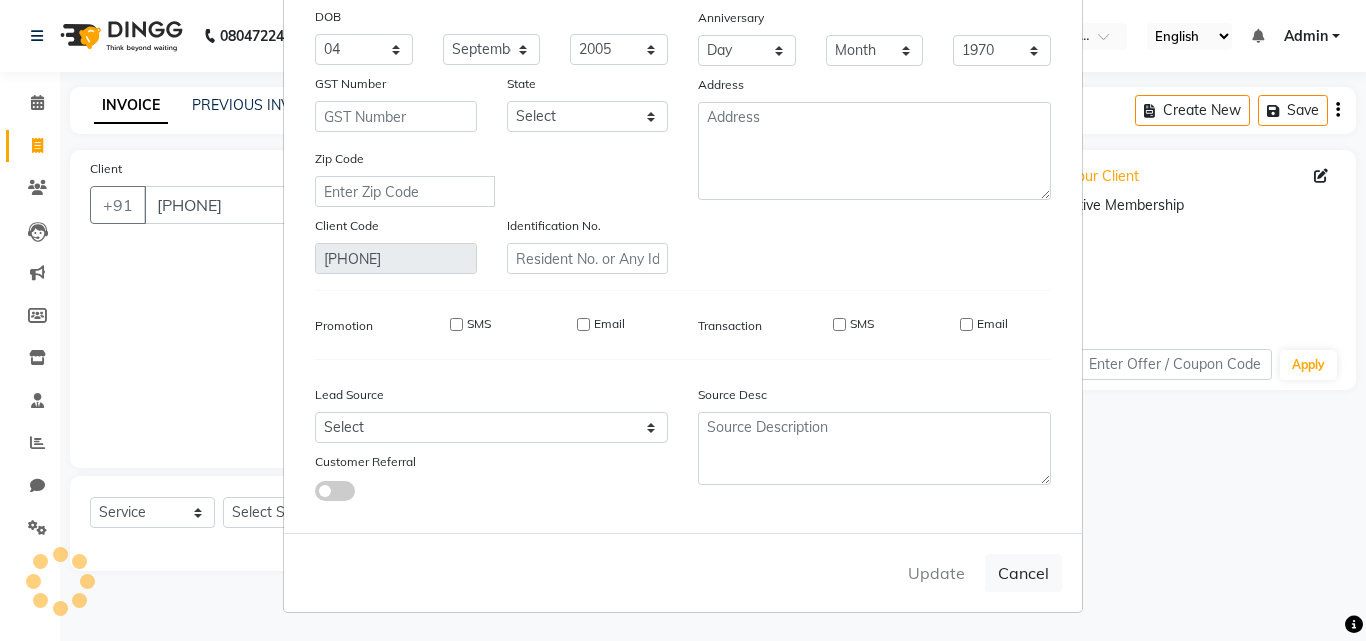type 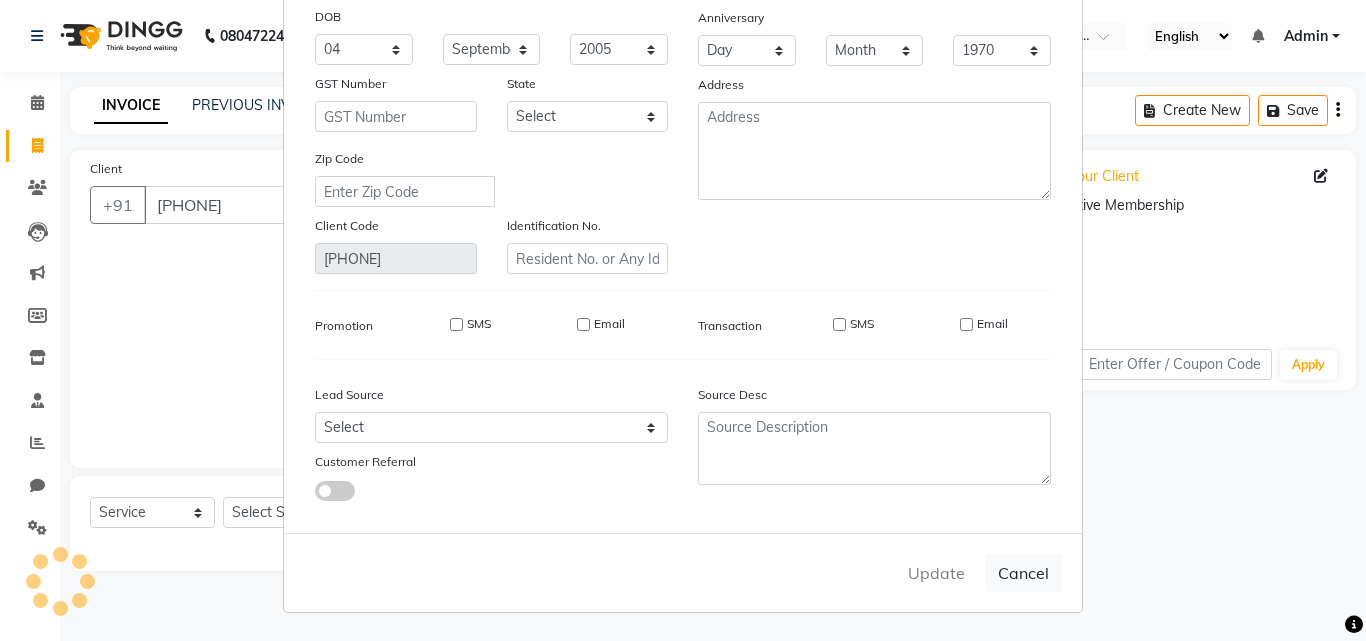 select 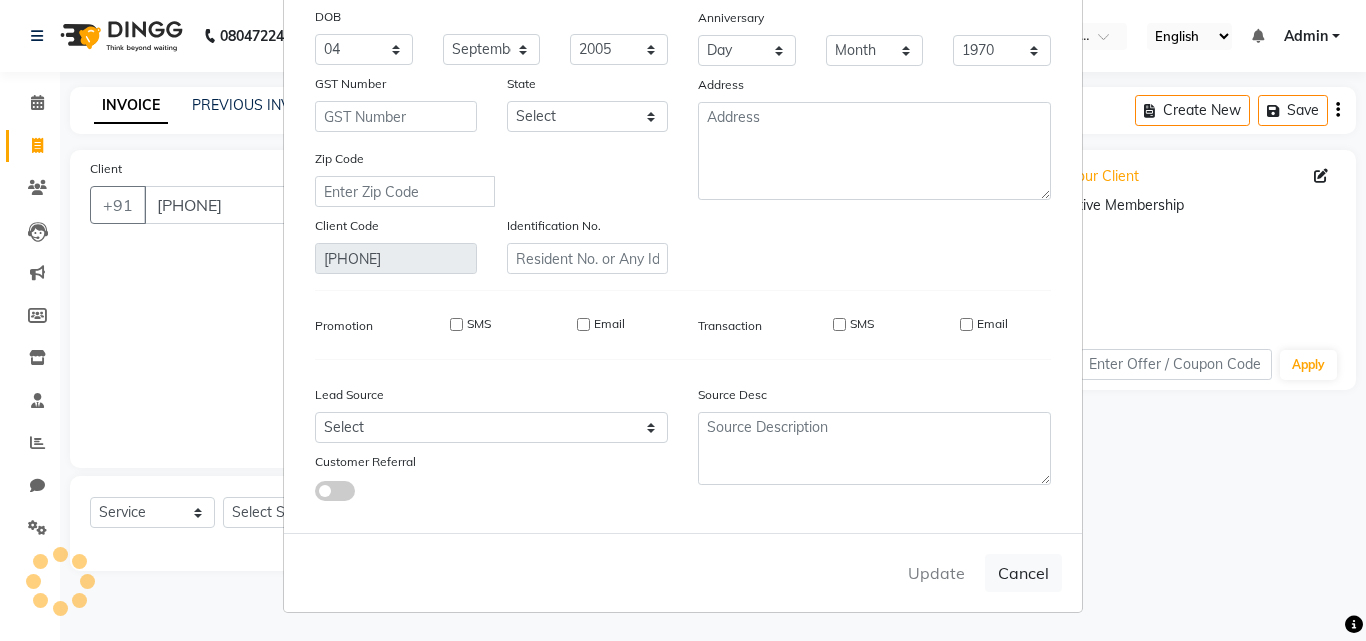 select 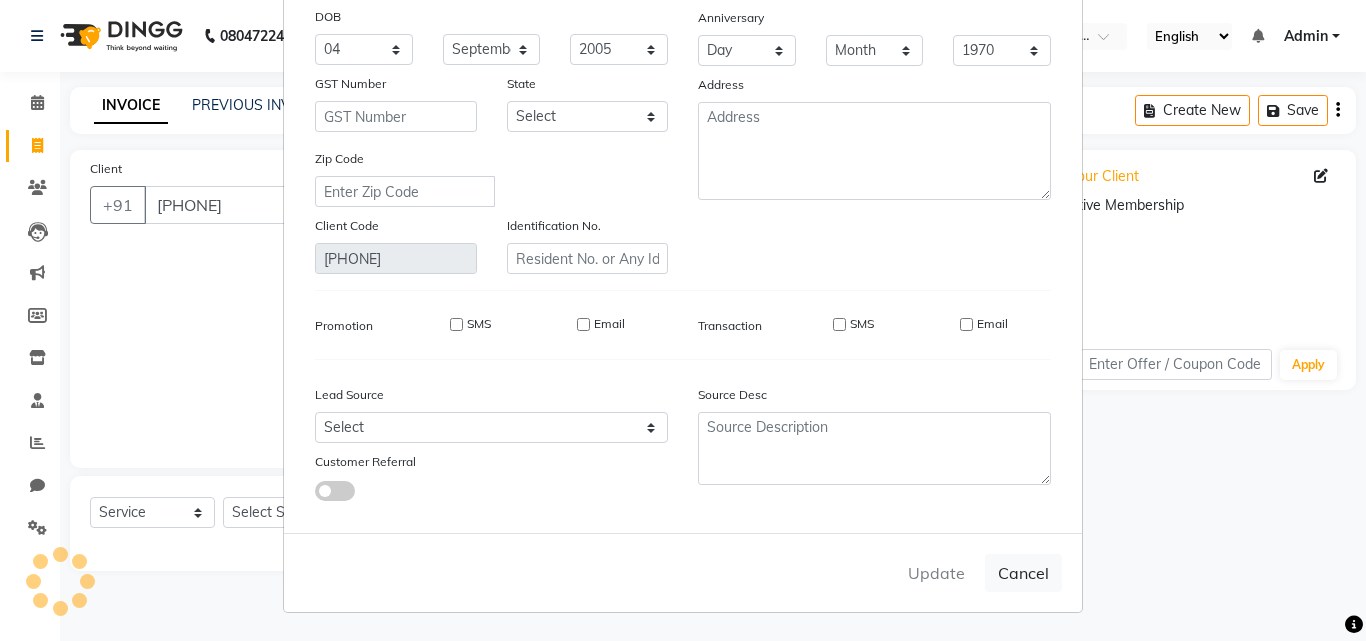 select 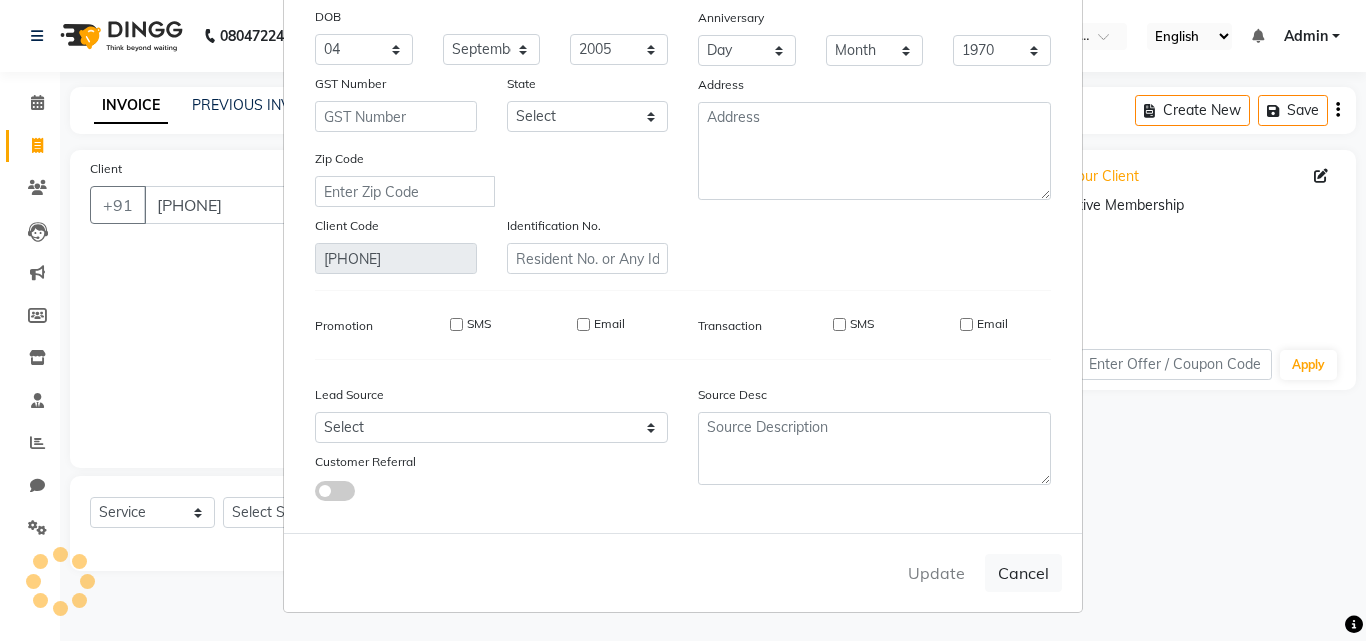 checkbox on "false" 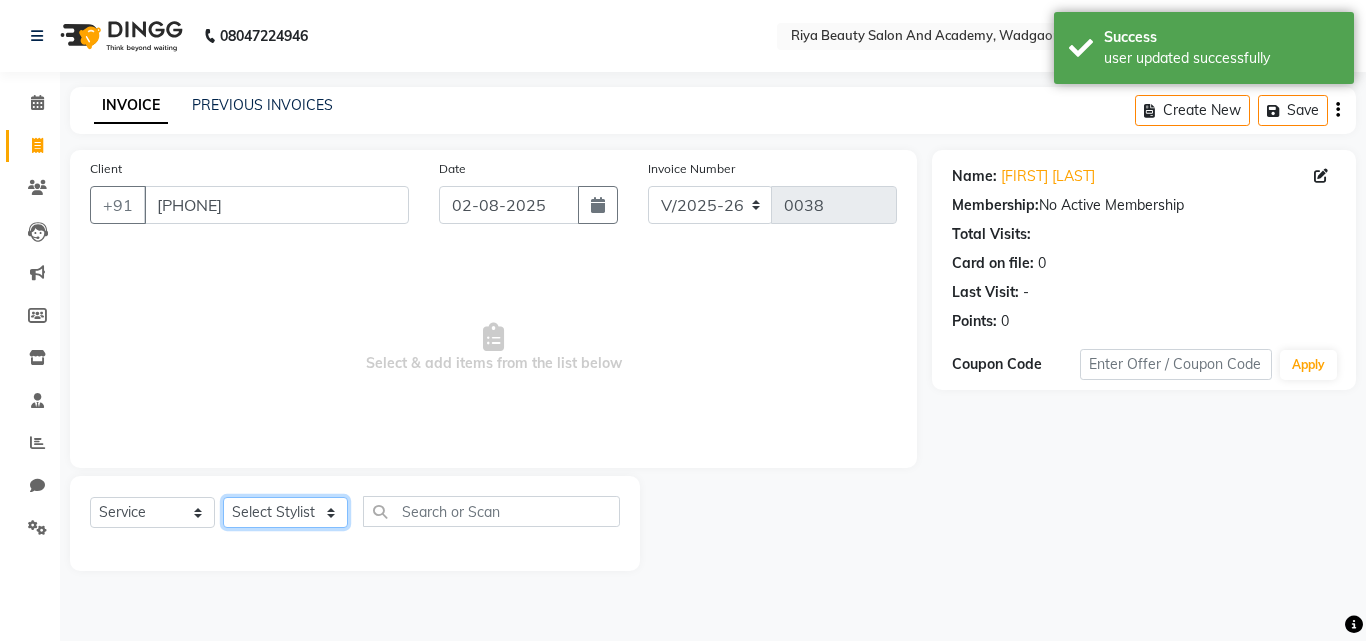 click on "Select Stylist Bhavana Riya Rupali Supriya" 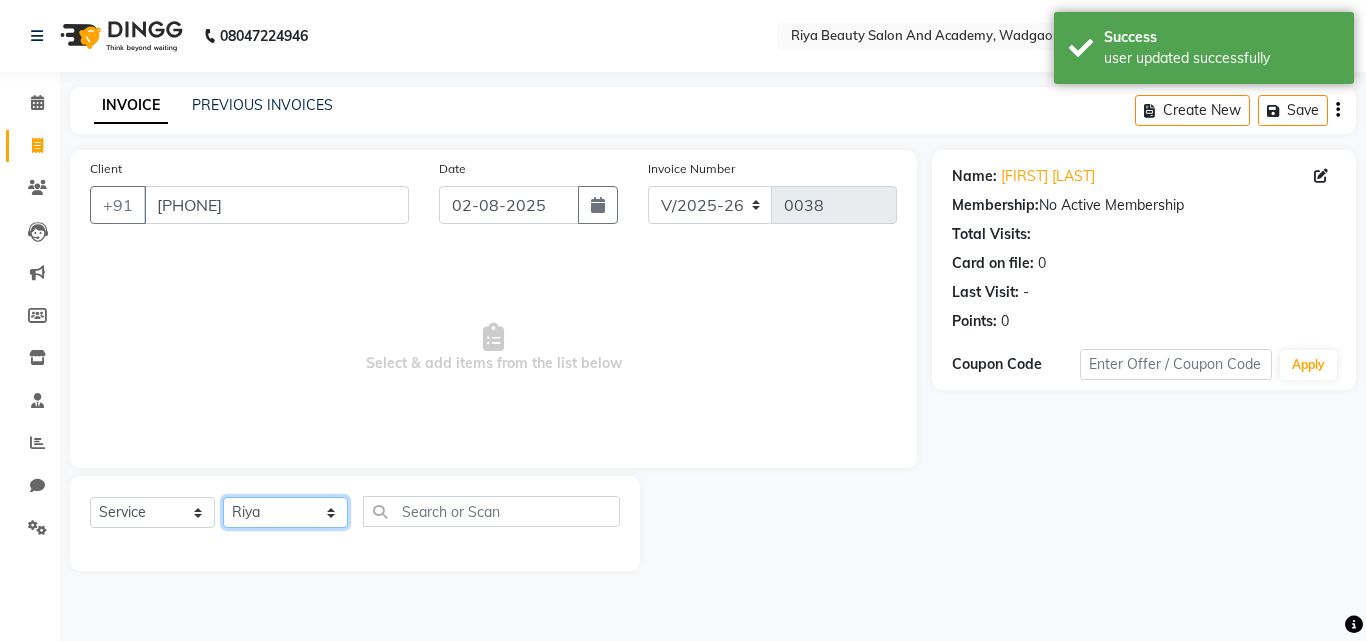 click on "Select Stylist Bhavana Riya Rupali Supriya" 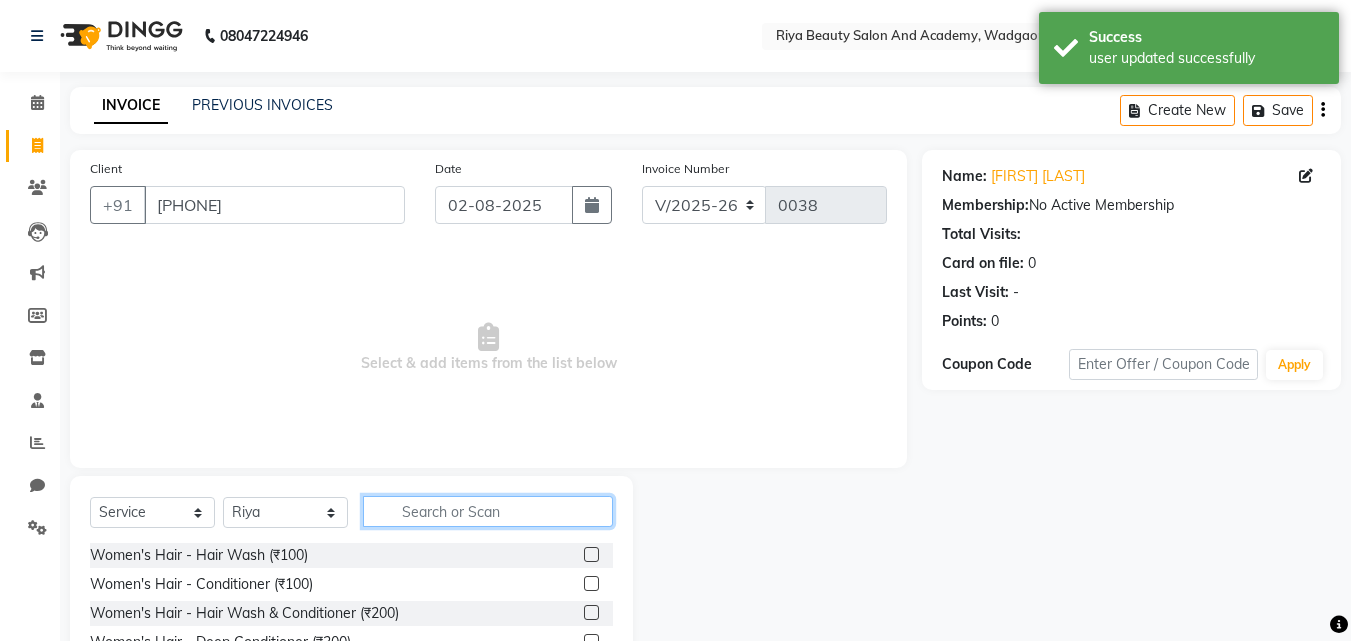 click 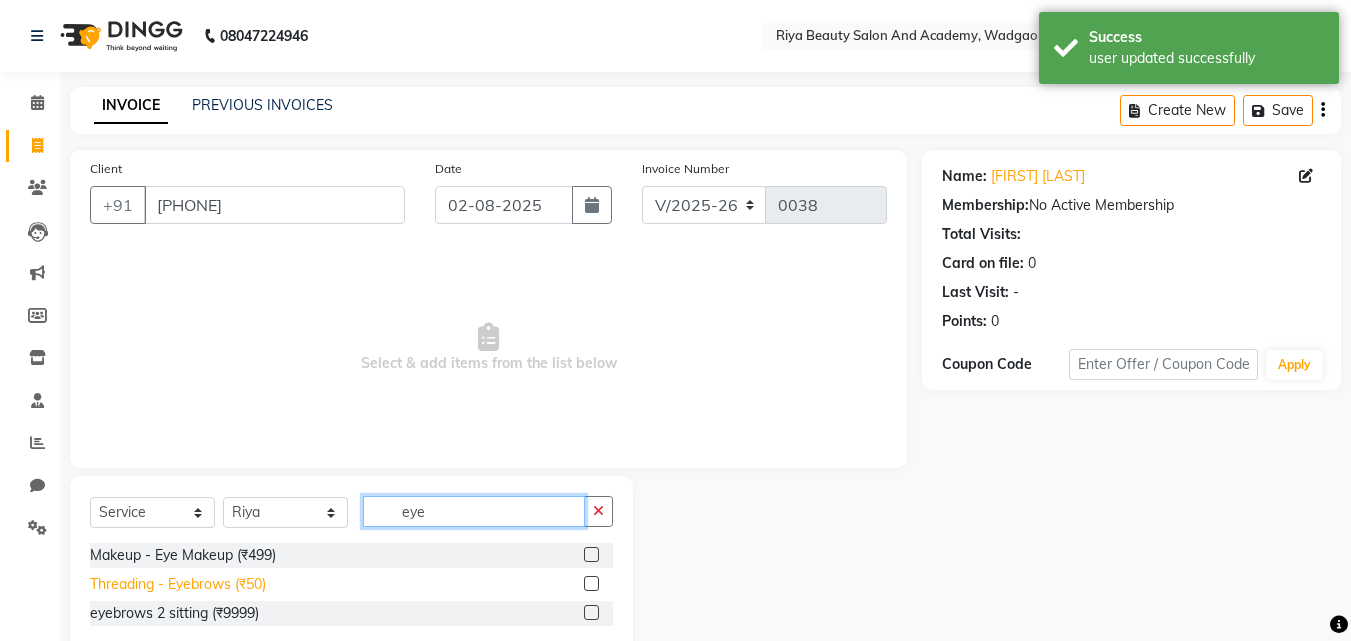 type on "eye" 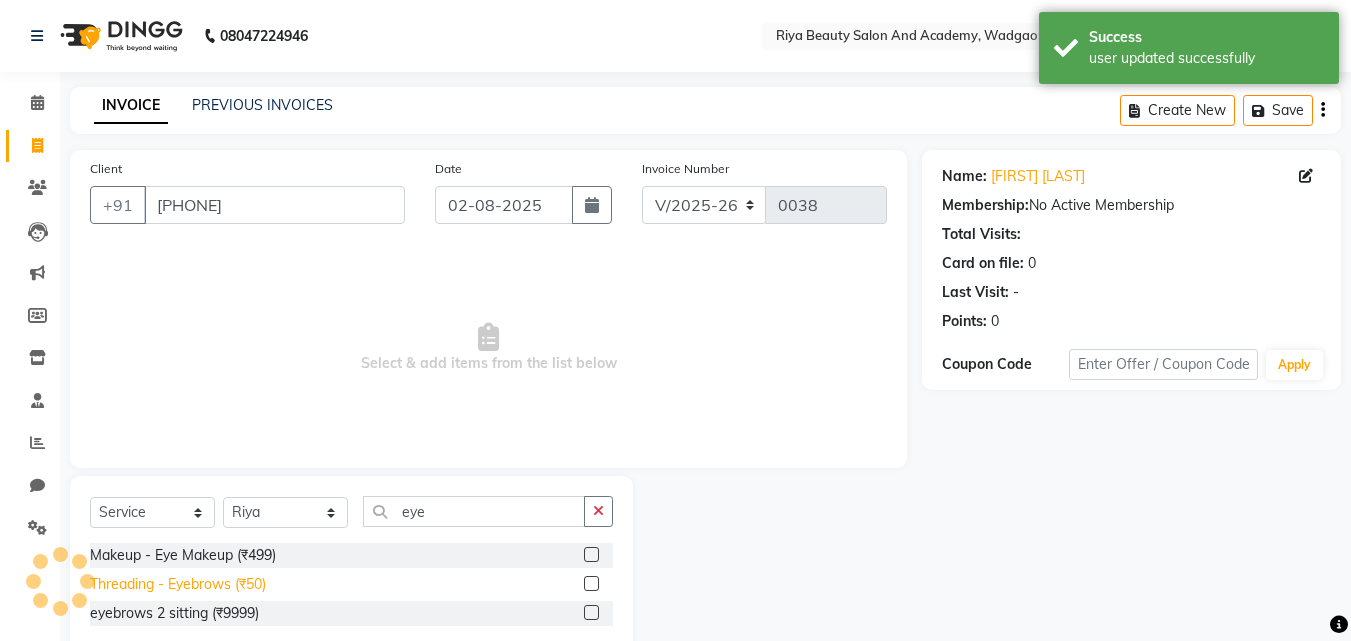 click on "Threading - Eyebrows (₹50)" 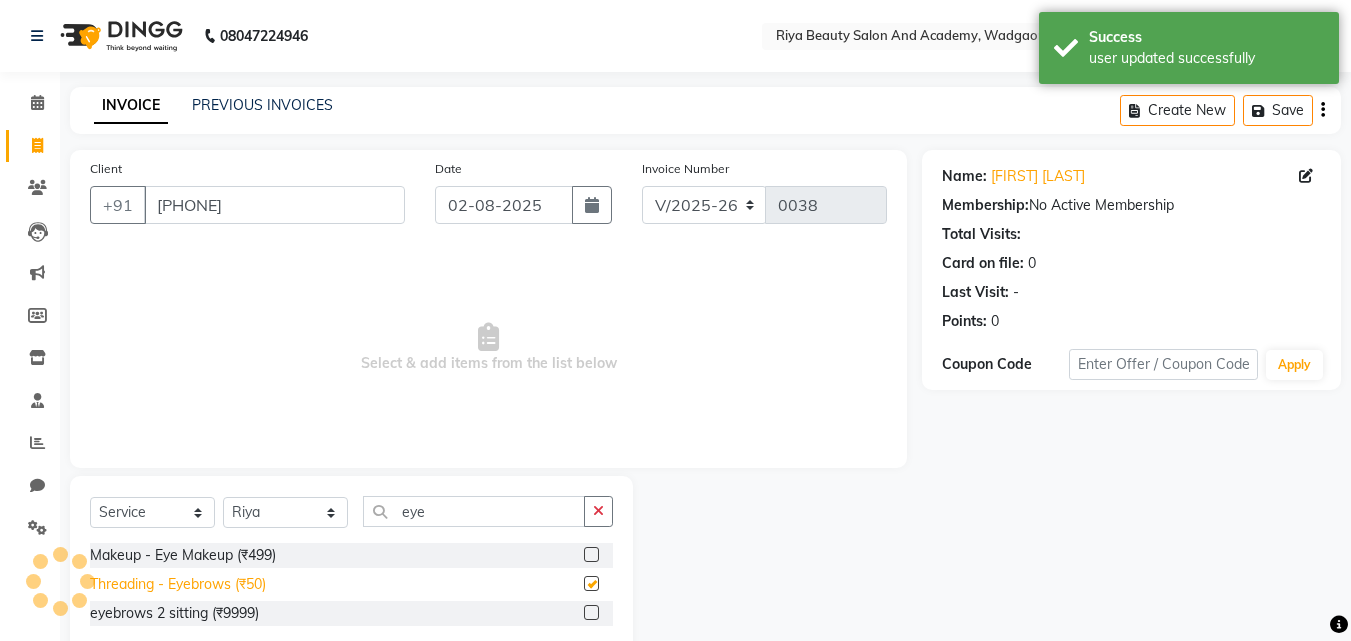checkbox on "false" 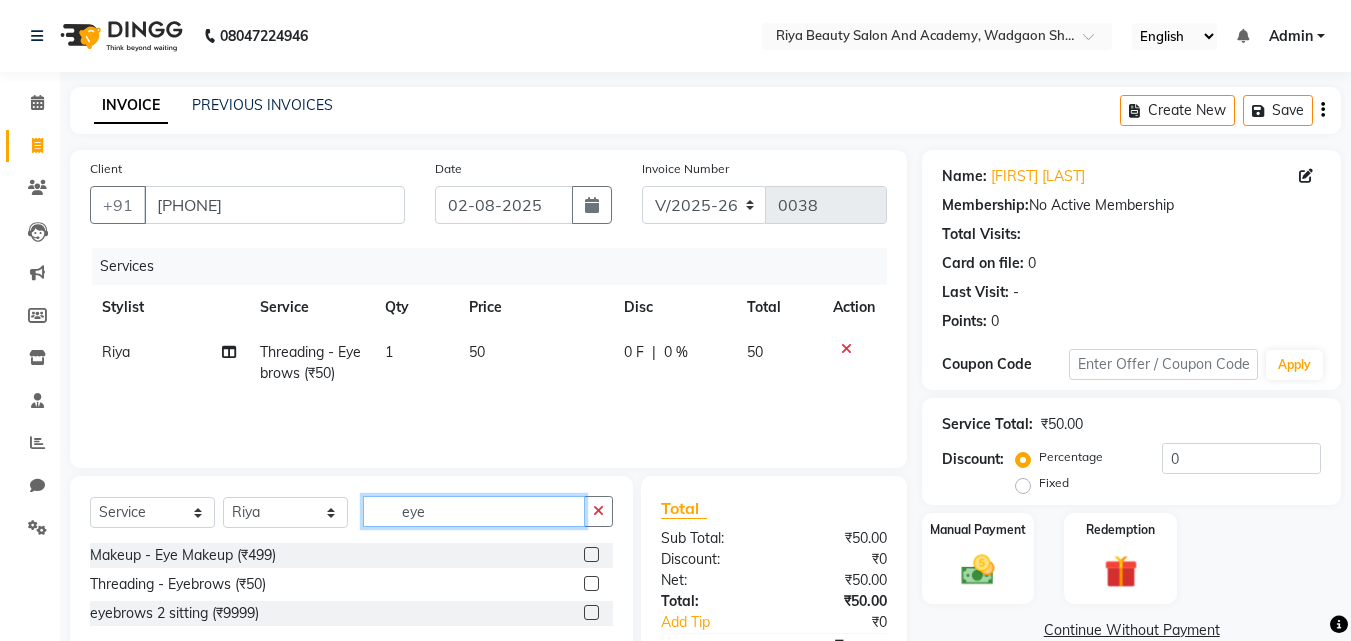 click on "eye" 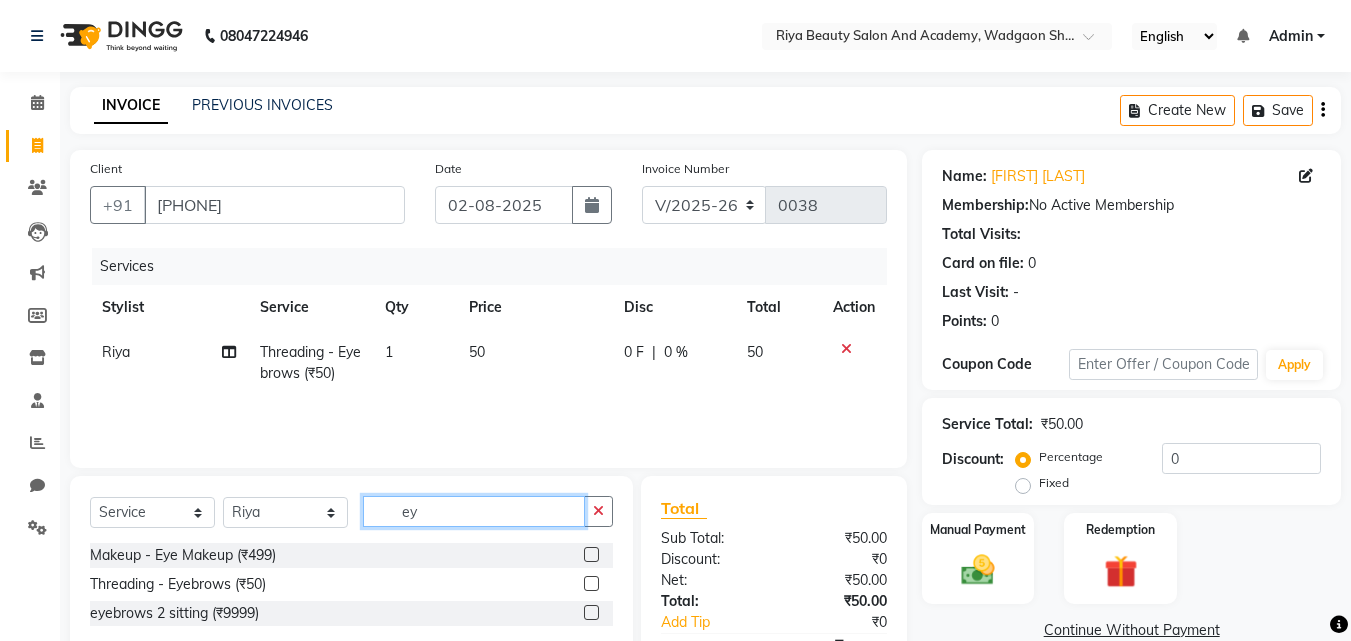 type on "e" 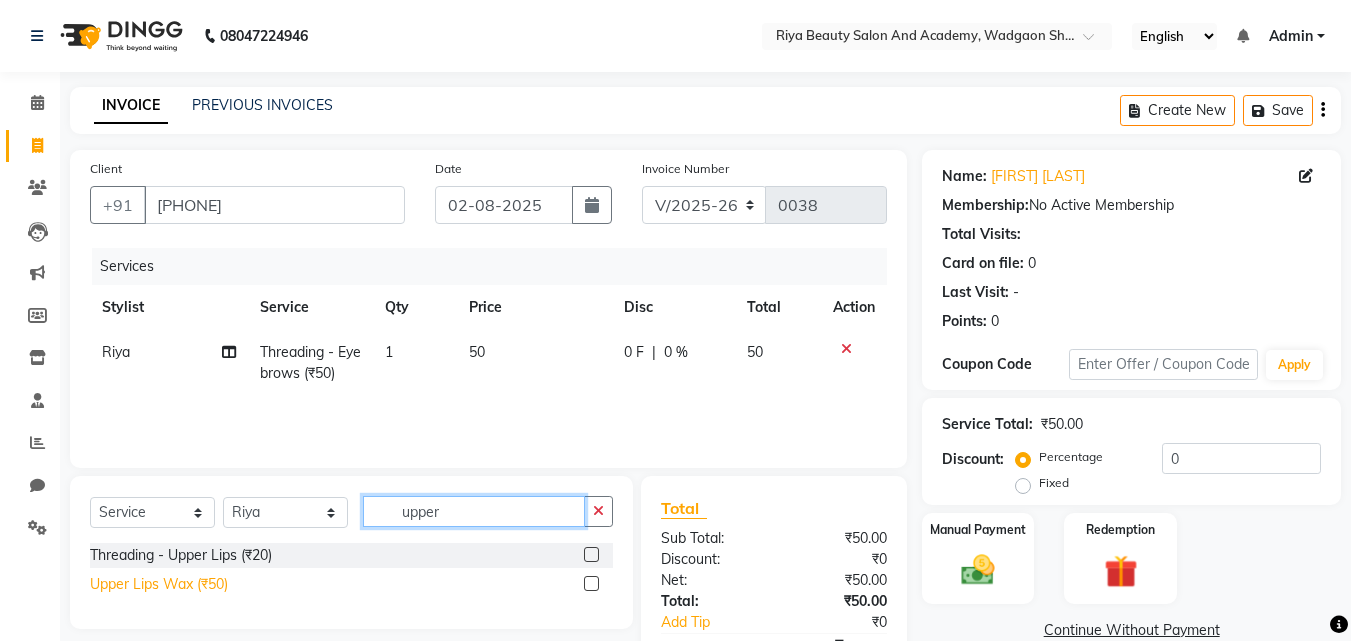 type on "upper" 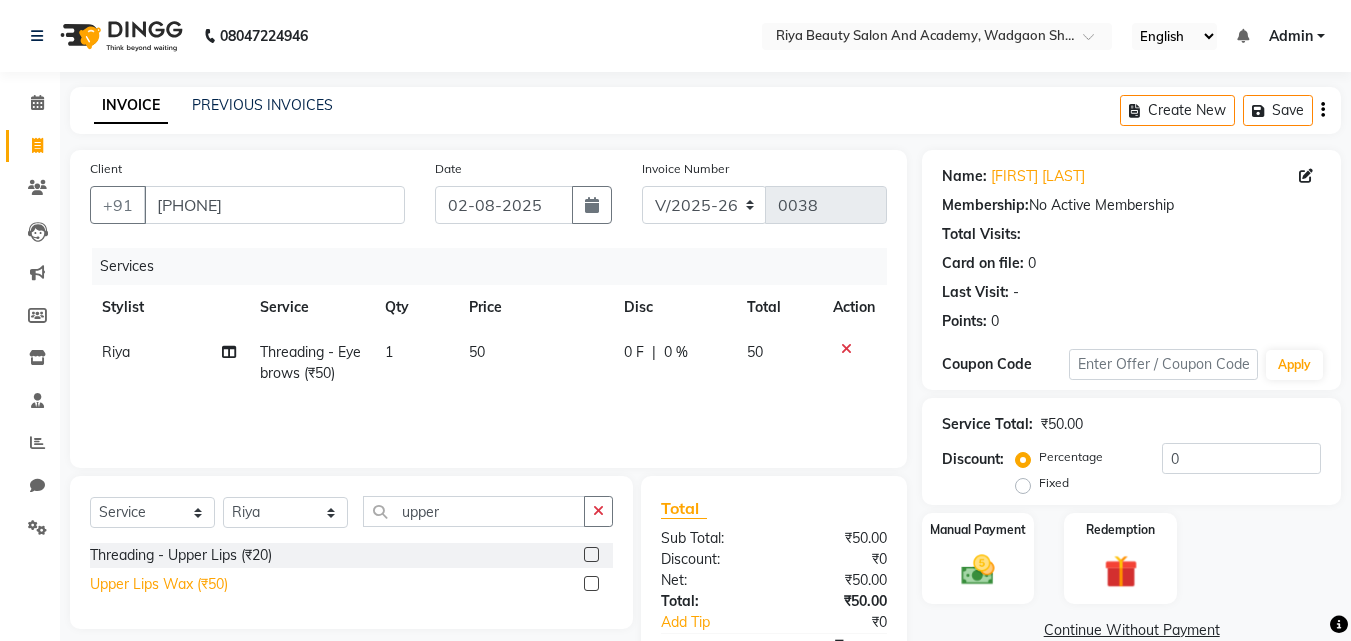 click on "Upper Lips Wax (₹50)" 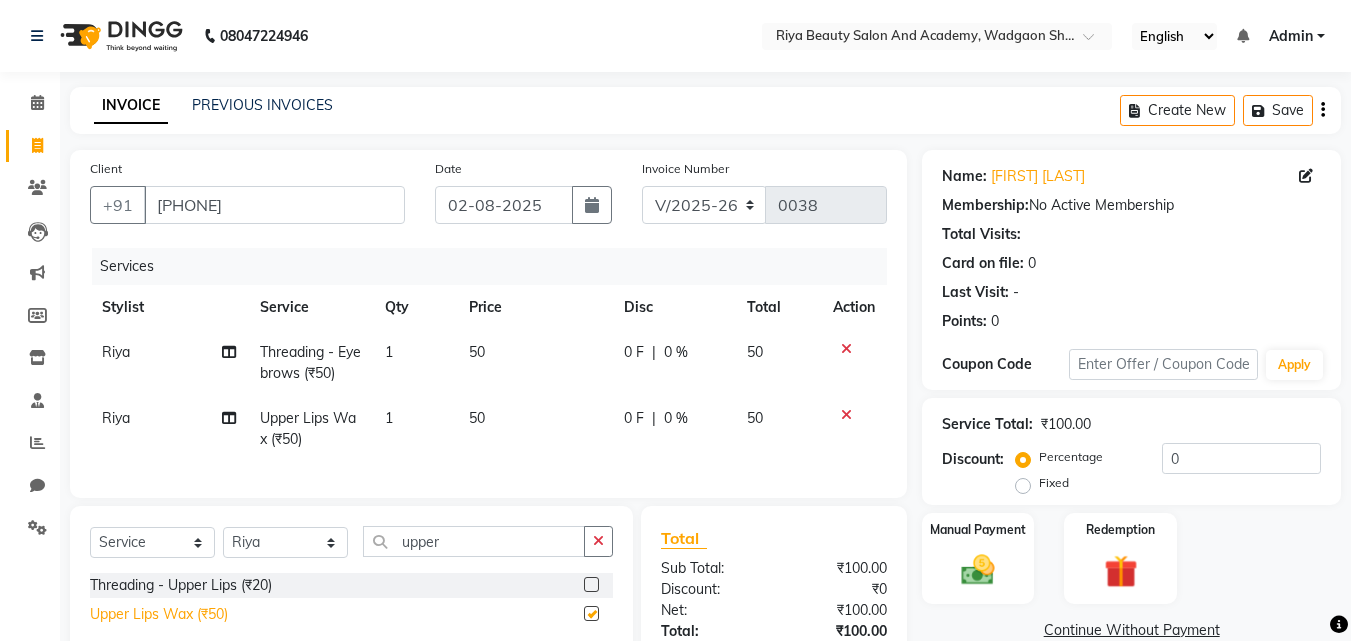 checkbox on "false" 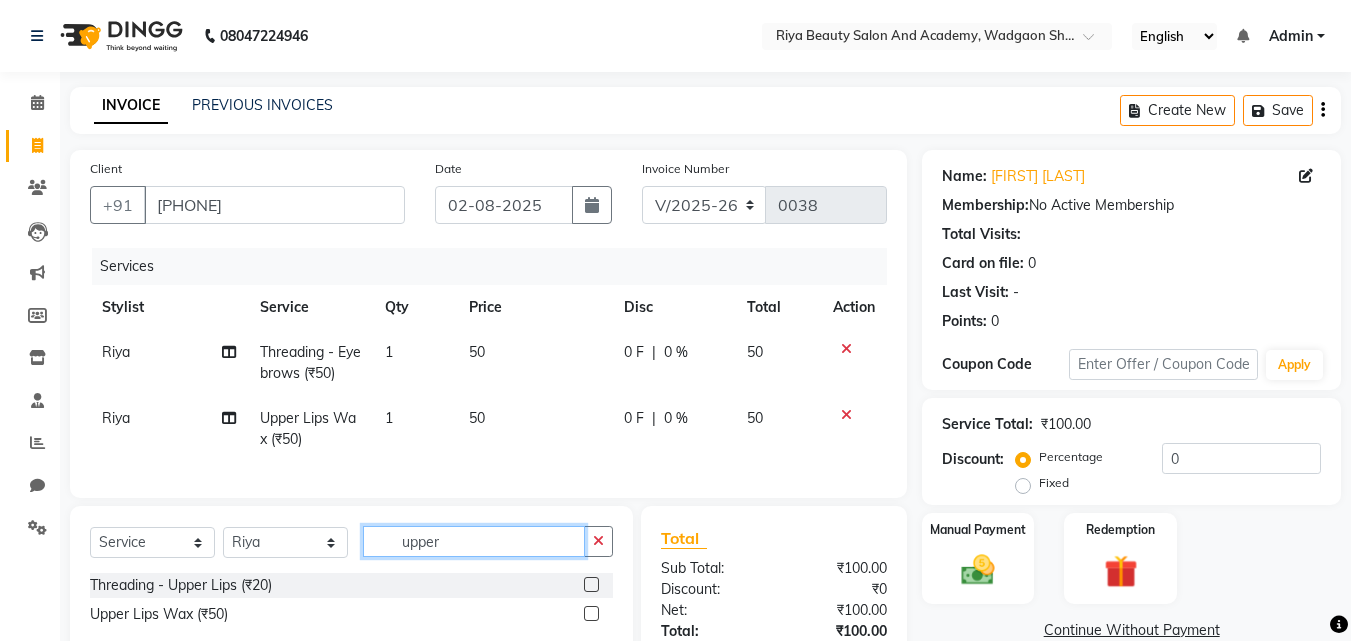 click on "upper" 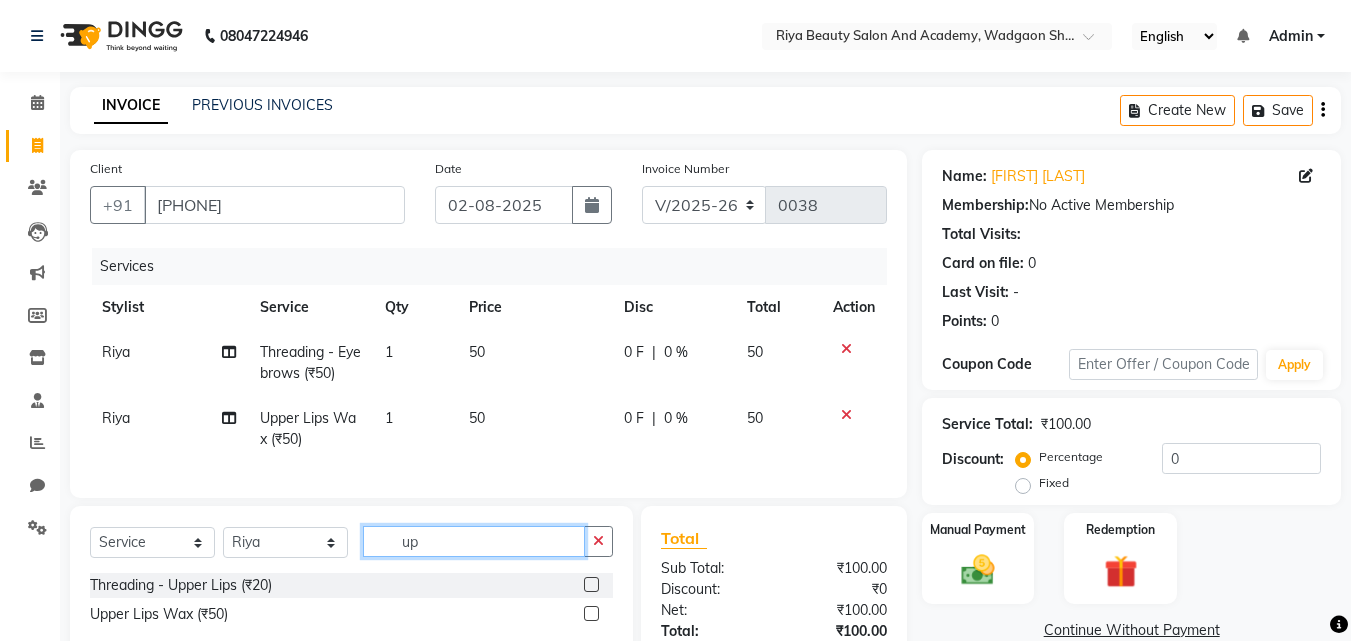 type on "u" 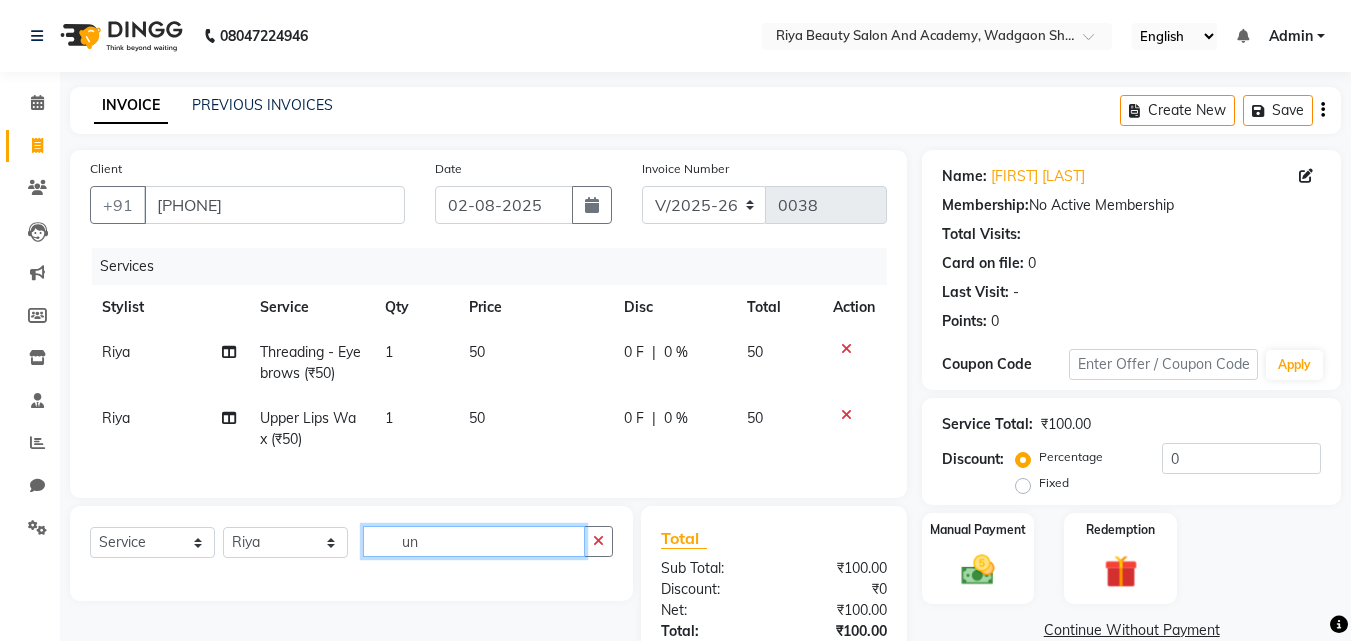 type on "u" 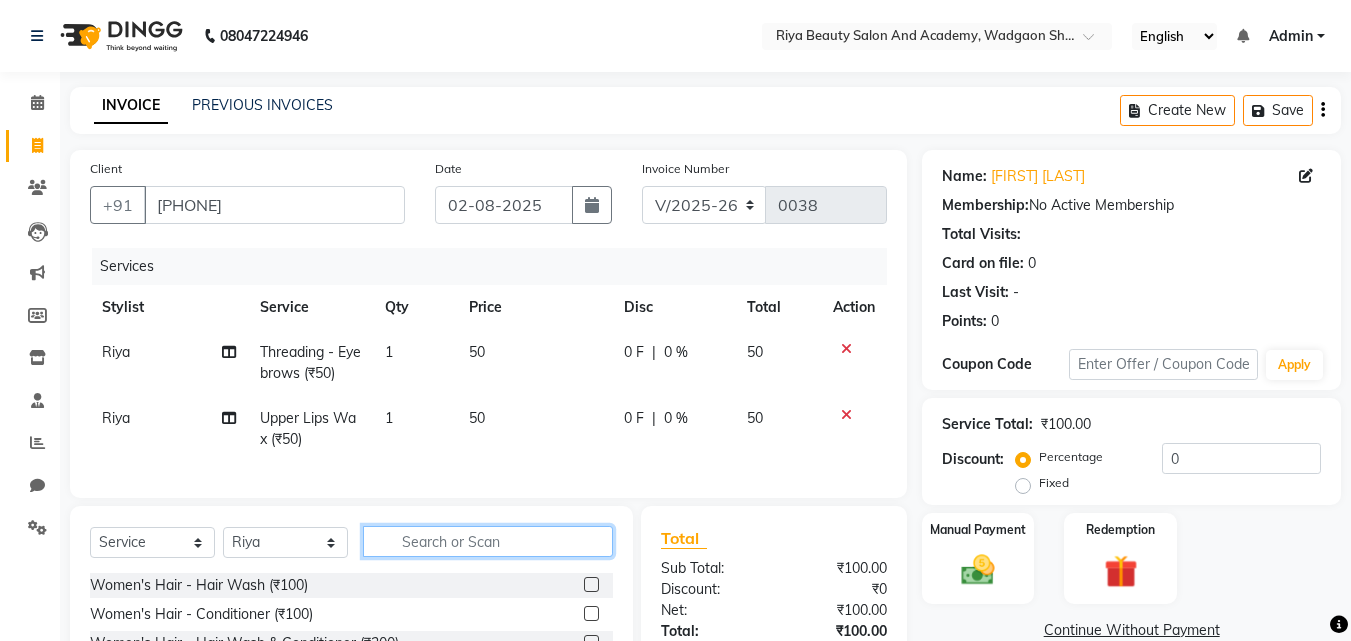 click 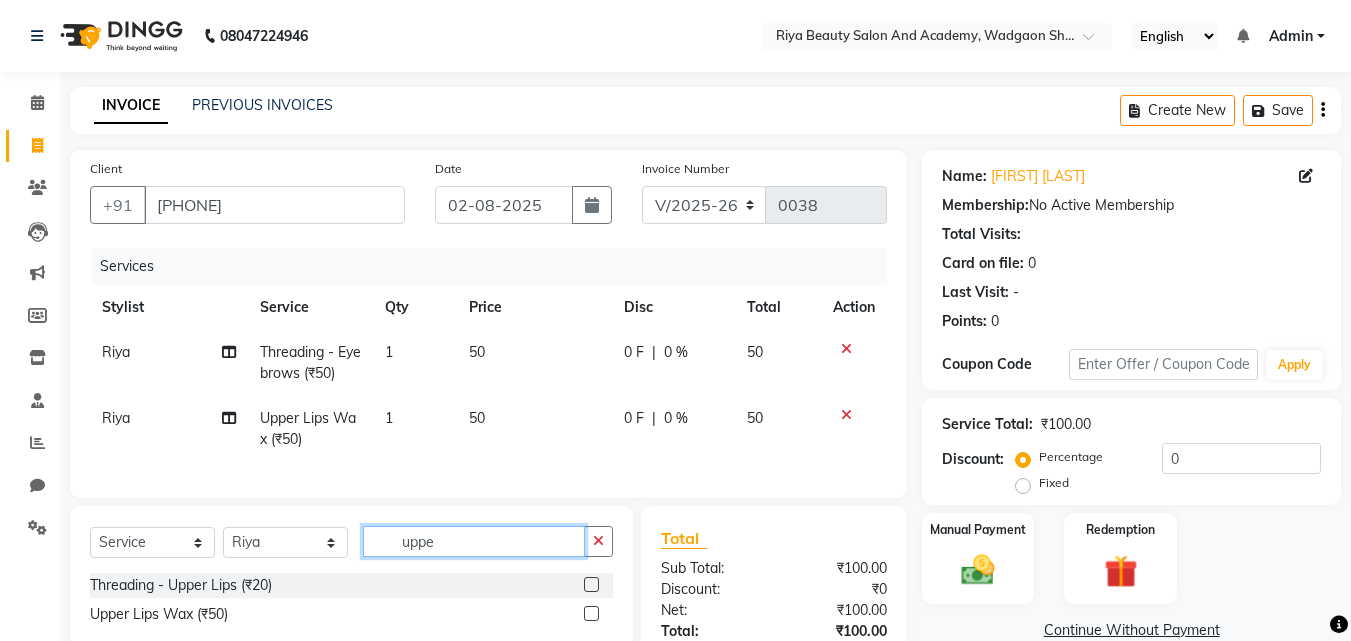 type on "upper" 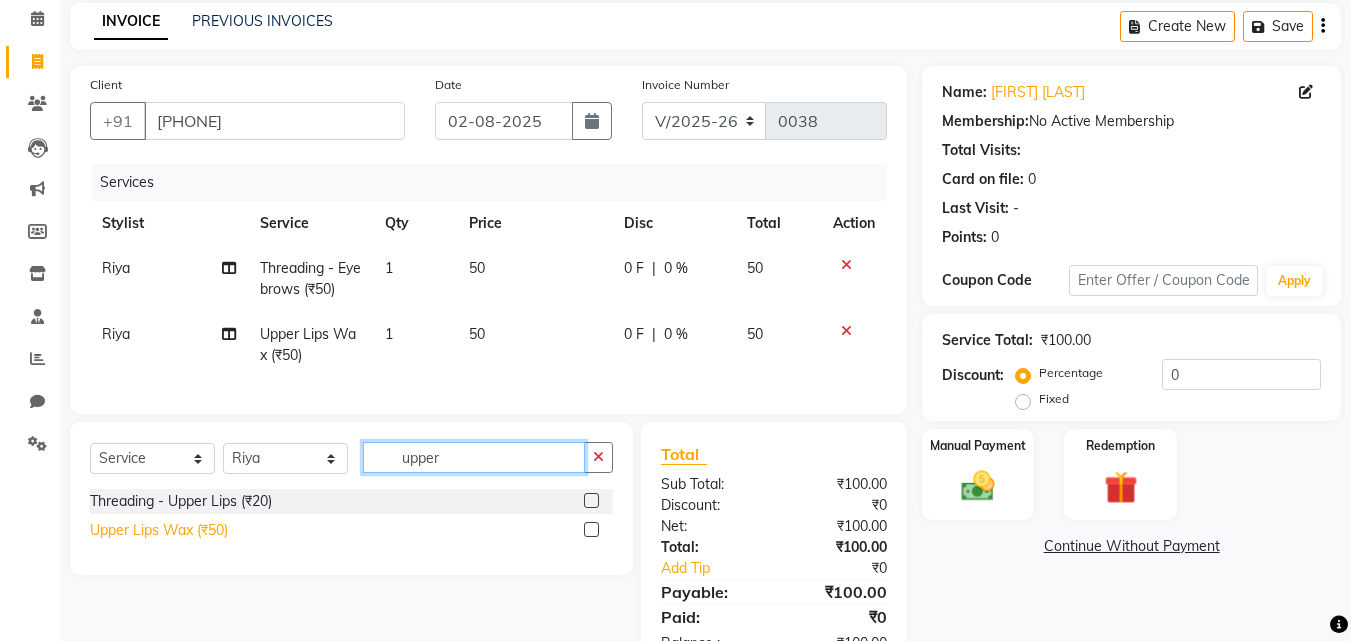 scroll, scrollTop: 162, scrollLeft: 0, axis: vertical 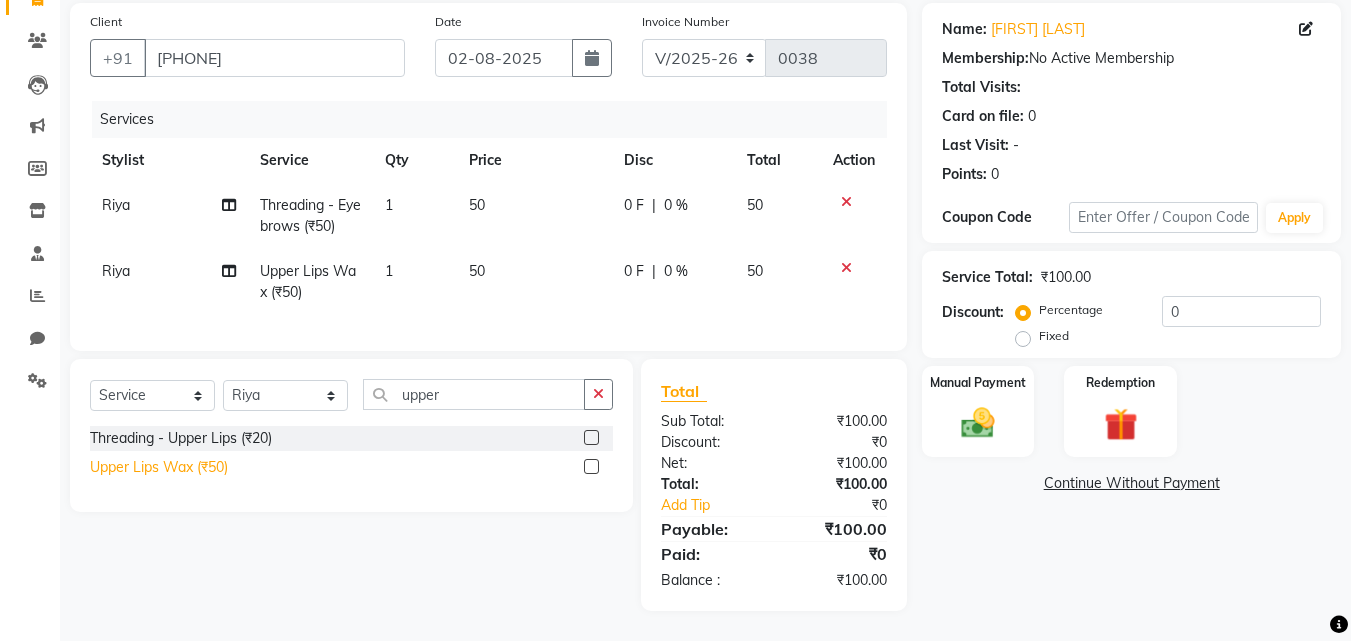 click on "Upper Lips Wax (₹50)" 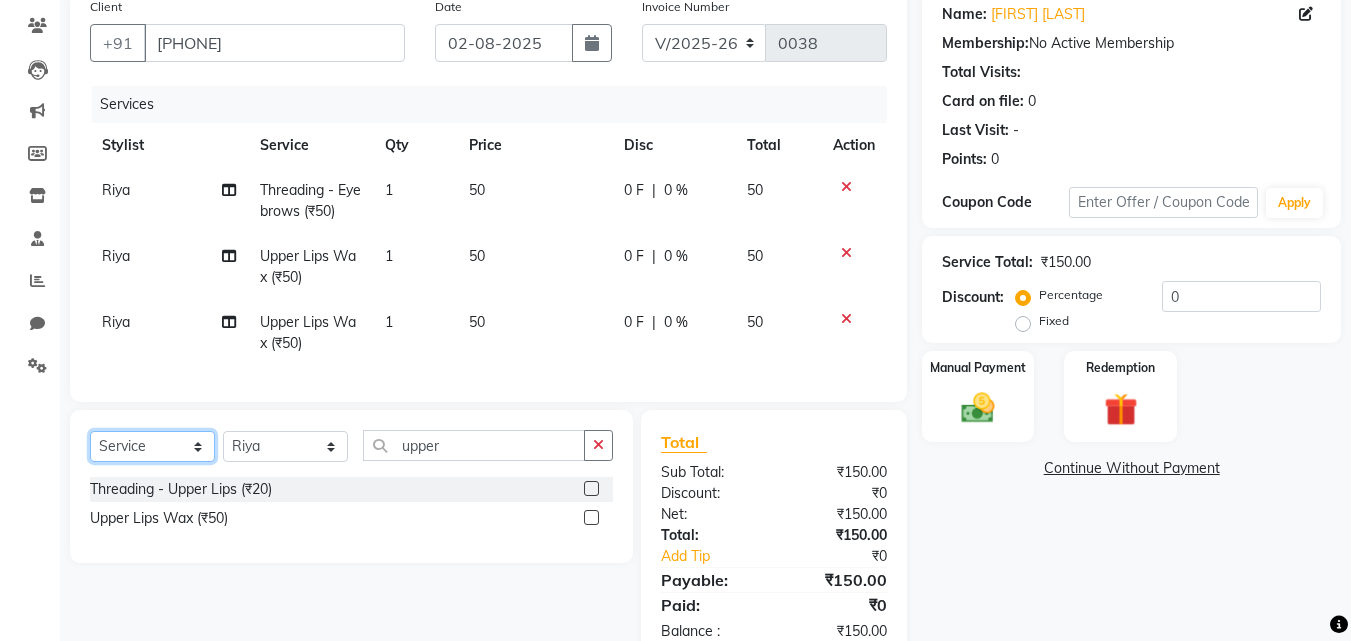 click on "Select  Service  Product  Membership  Package Voucher Prepaid Gift Card" 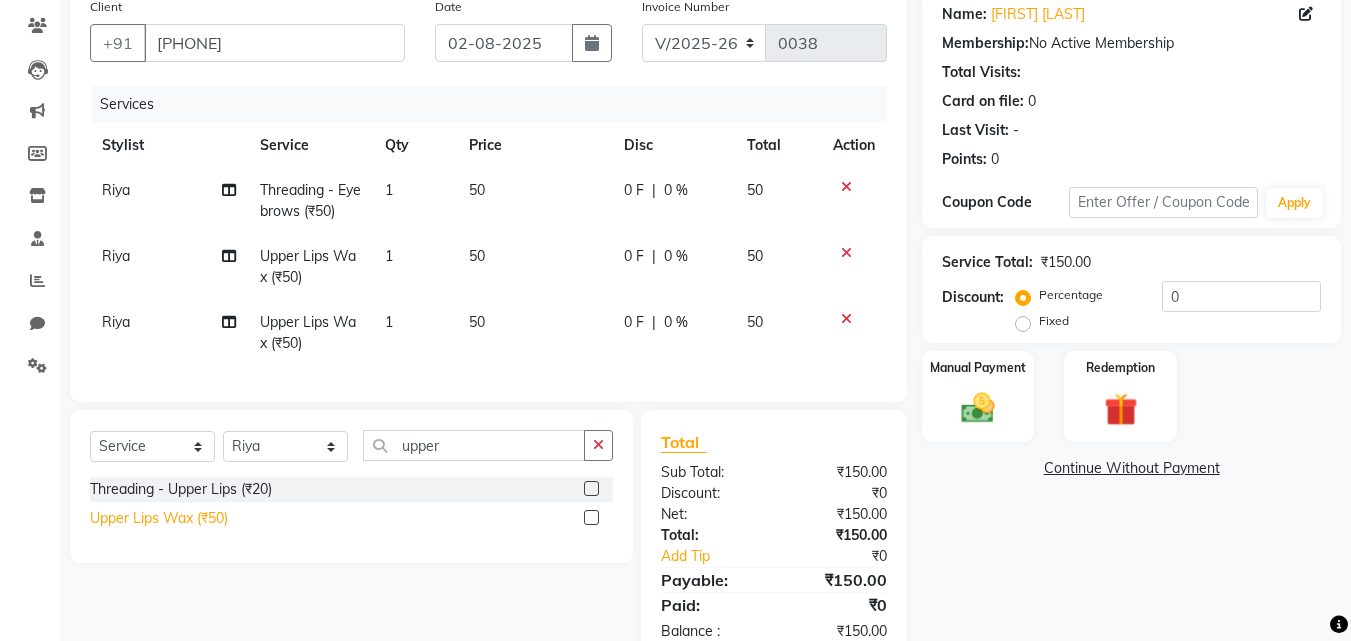 click on "Upper Lips Wax (₹50)" 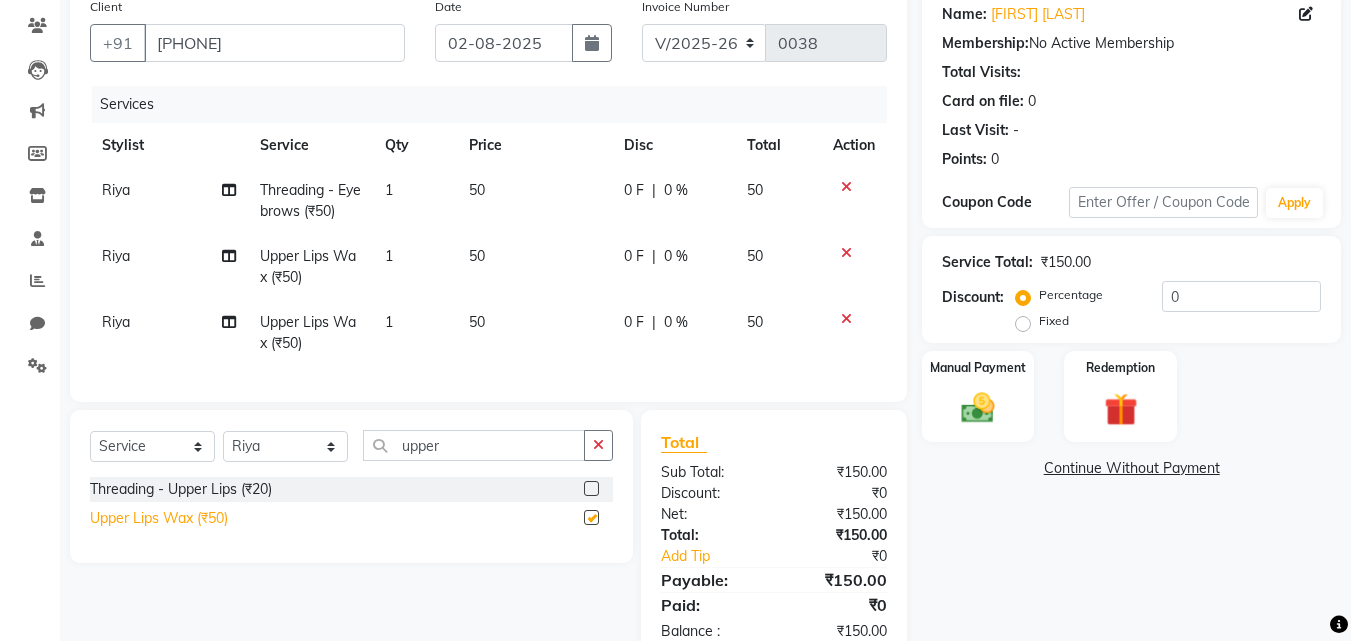 checkbox on "false" 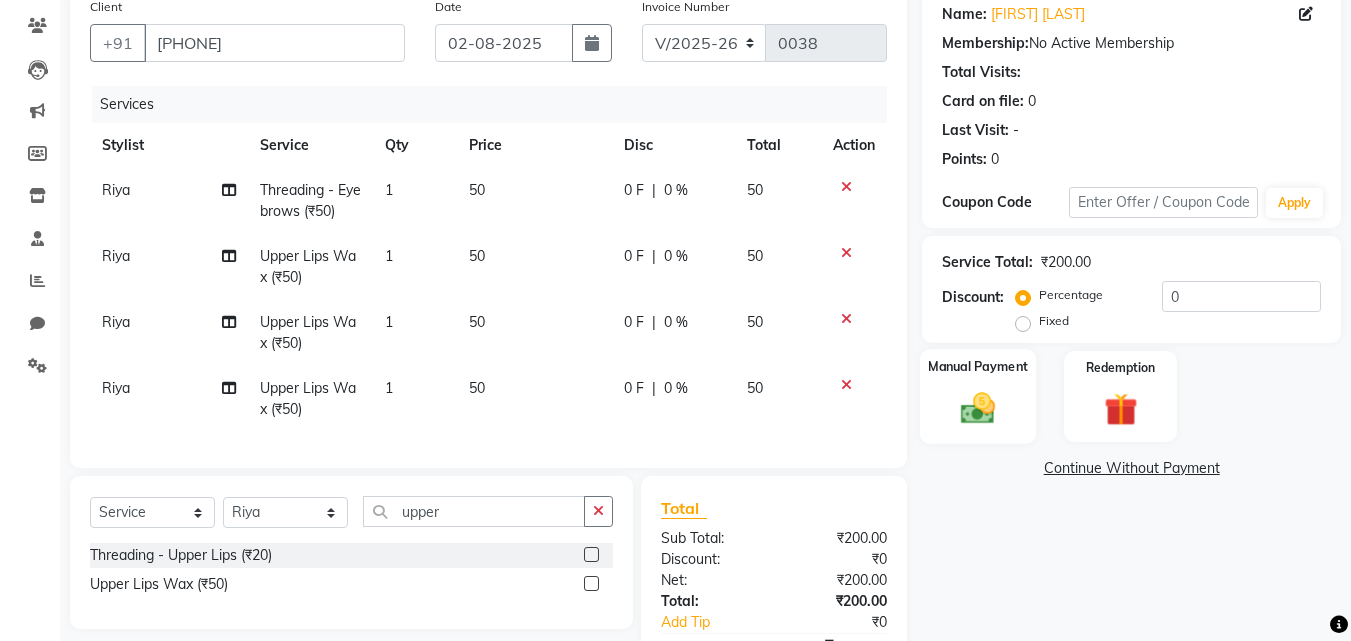click 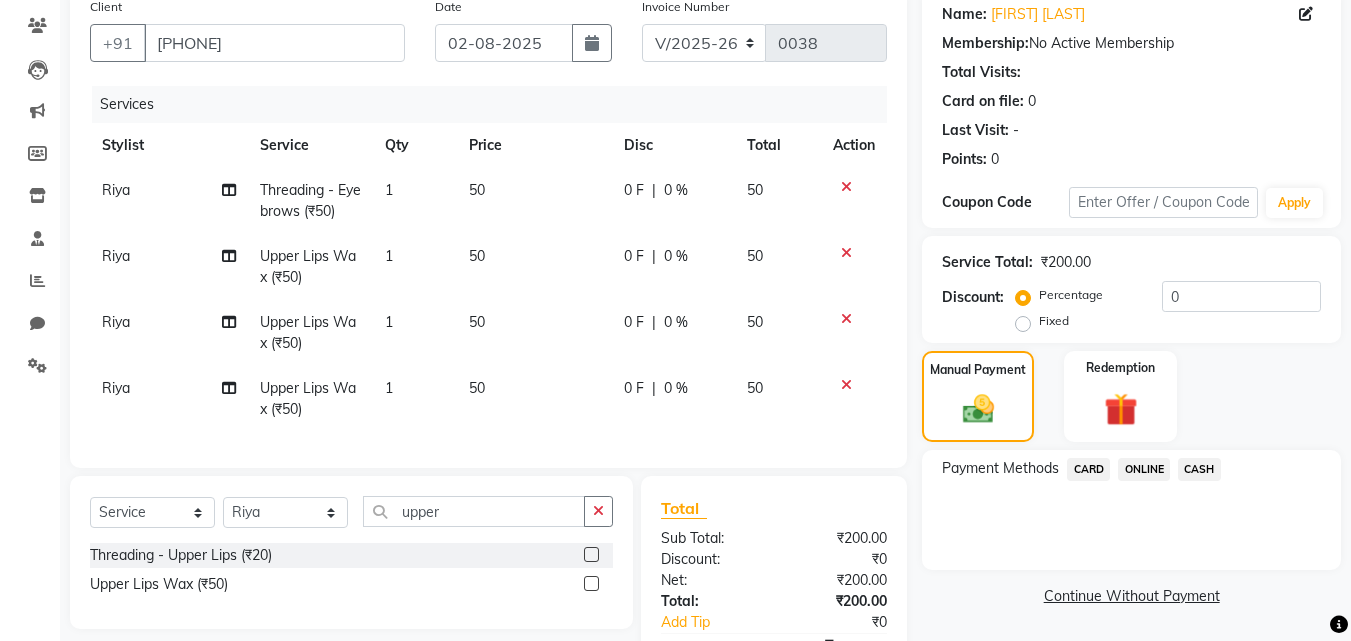click on "ONLINE" 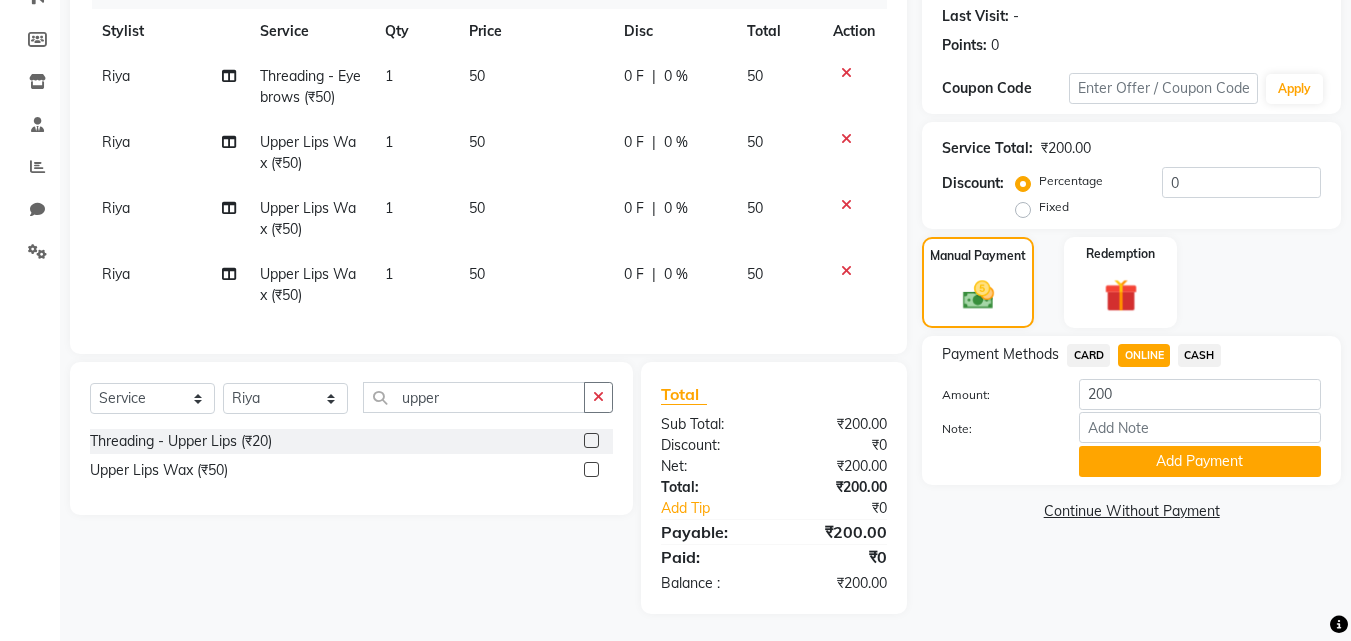 scroll, scrollTop: 294, scrollLeft: 0, axis: vertical 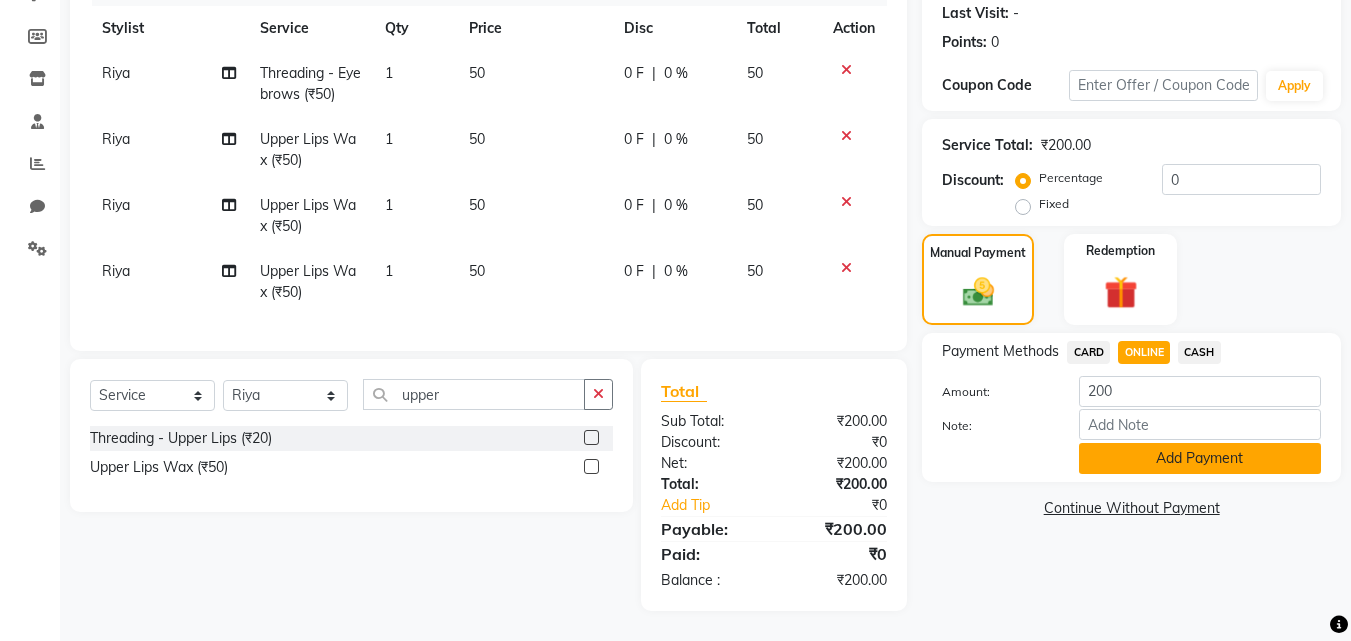 click on "Add Payment" 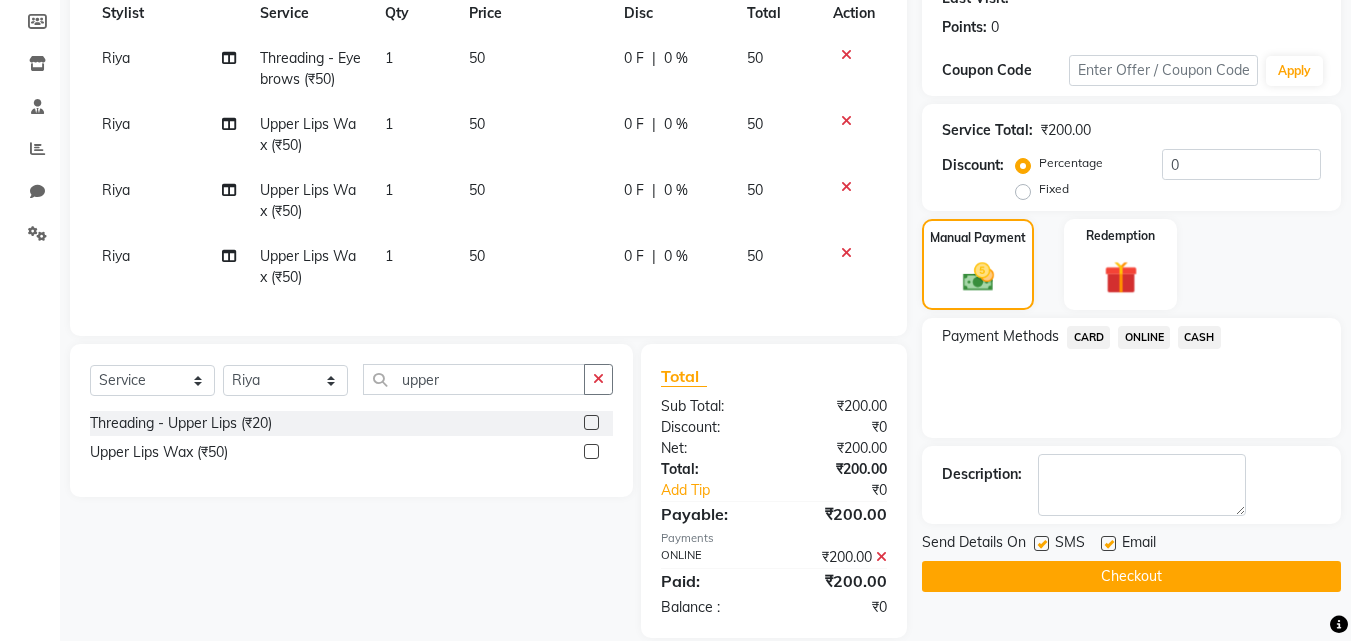 click on "Checkout" 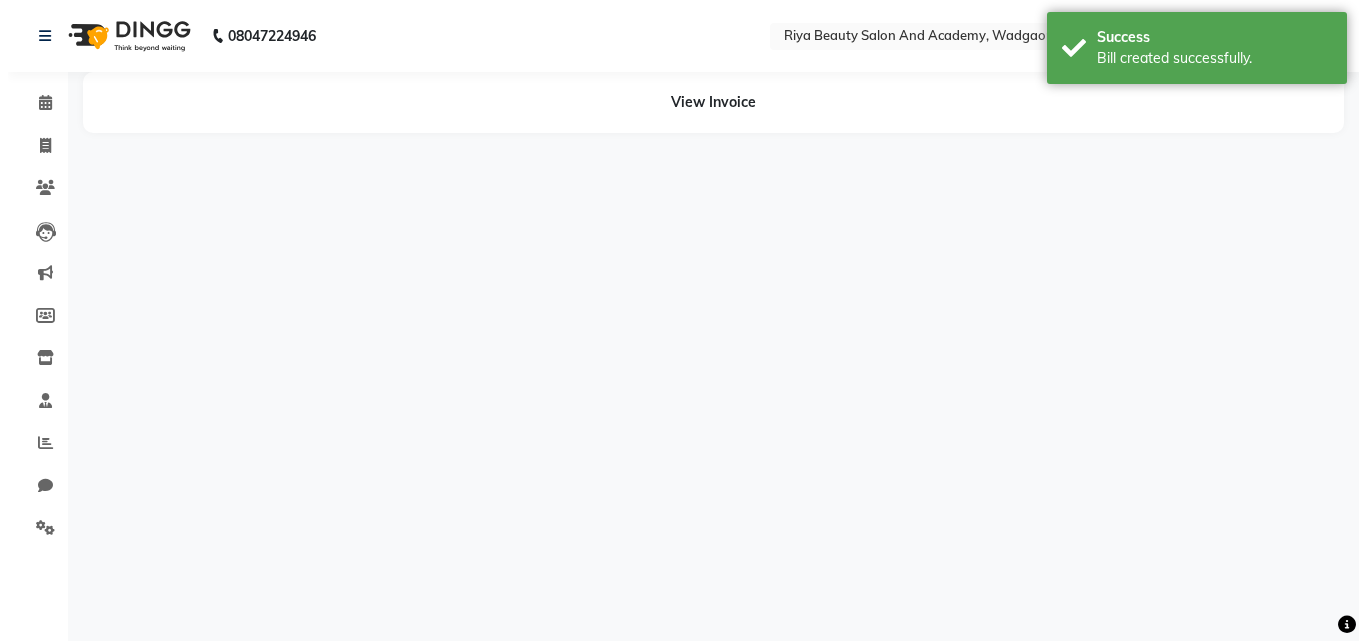 scroll, scrollTop: 0, scrollLeft: 0, axis: both 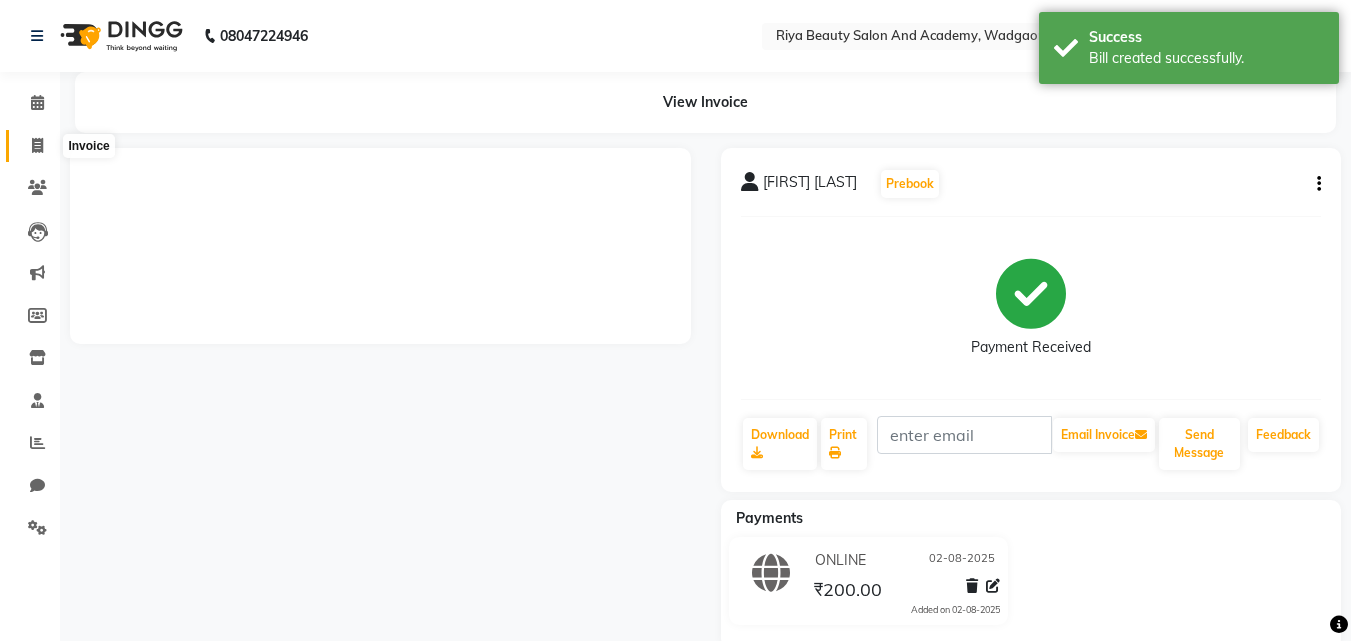 click 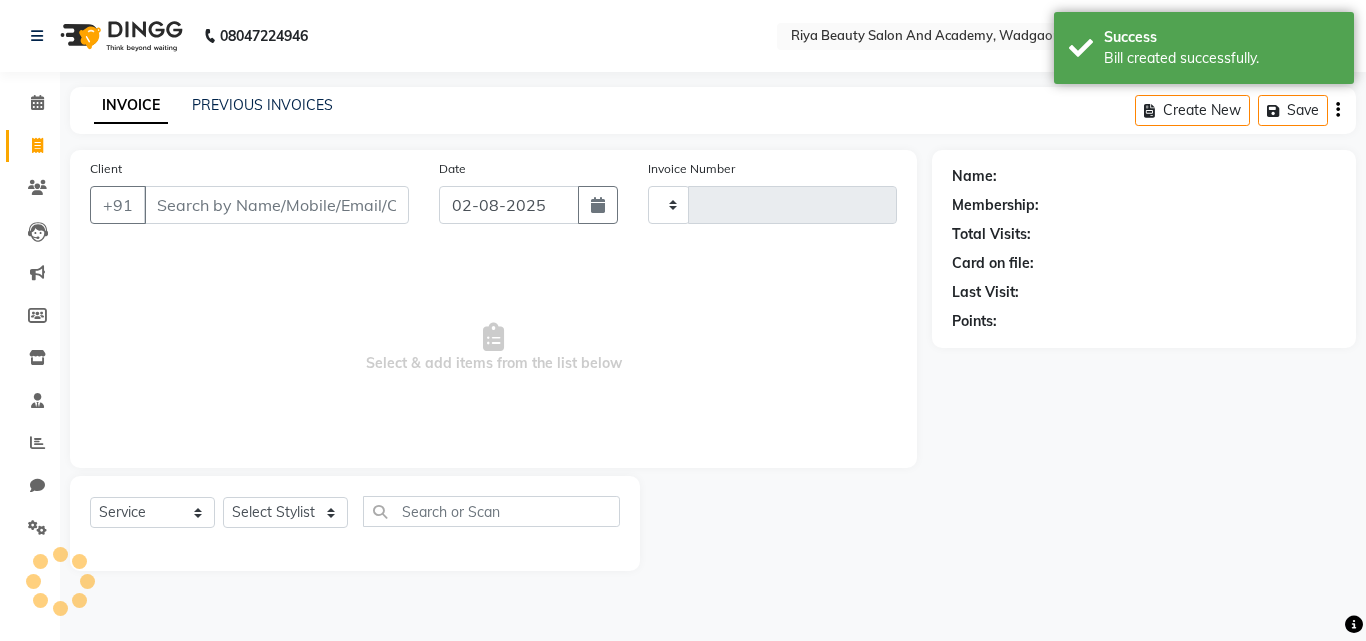 type on "0039" 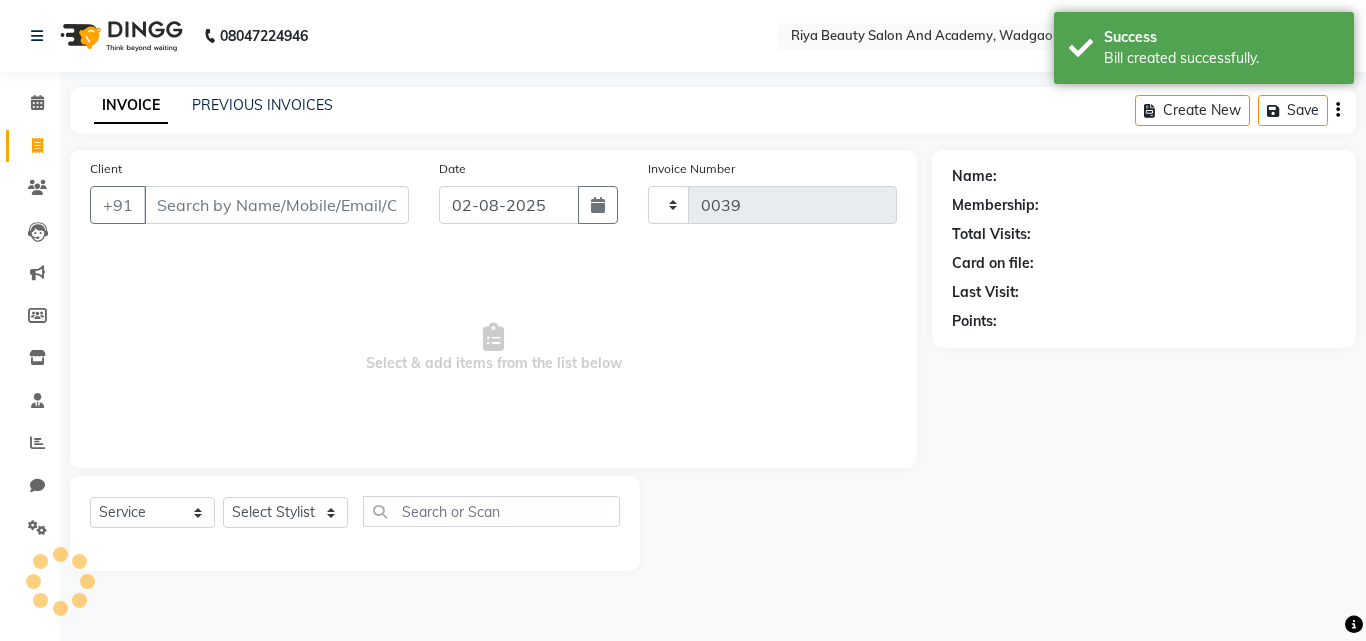 select on "8620" 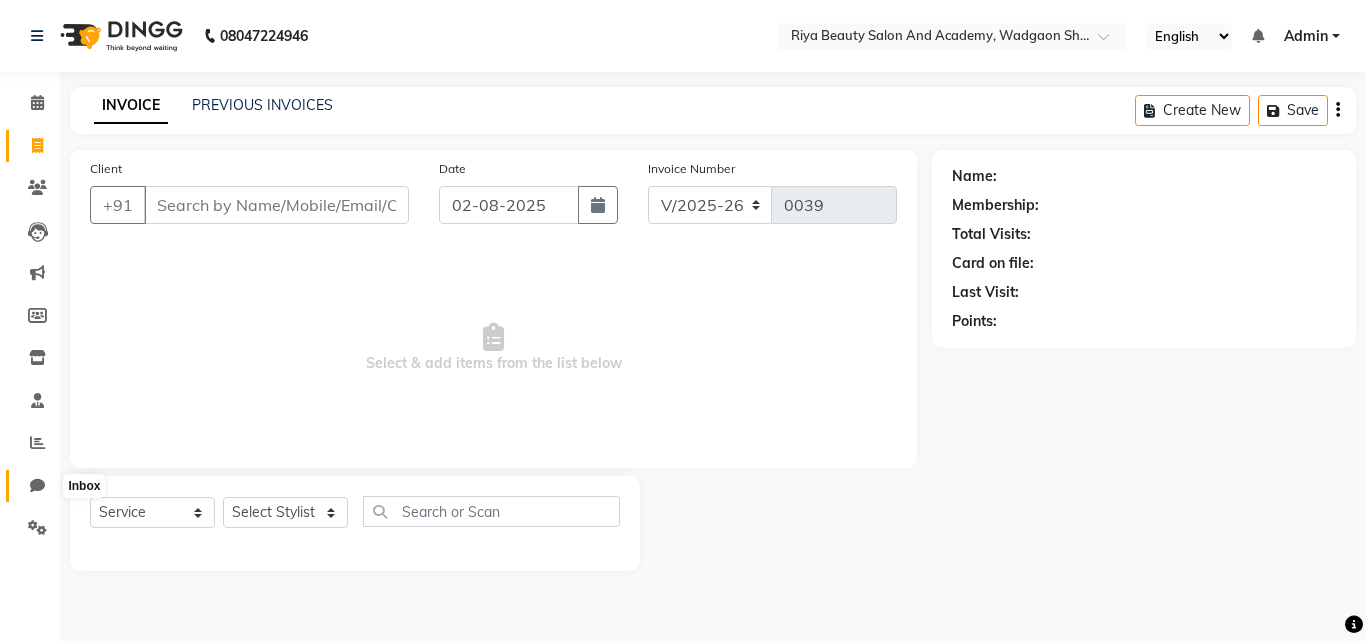 click 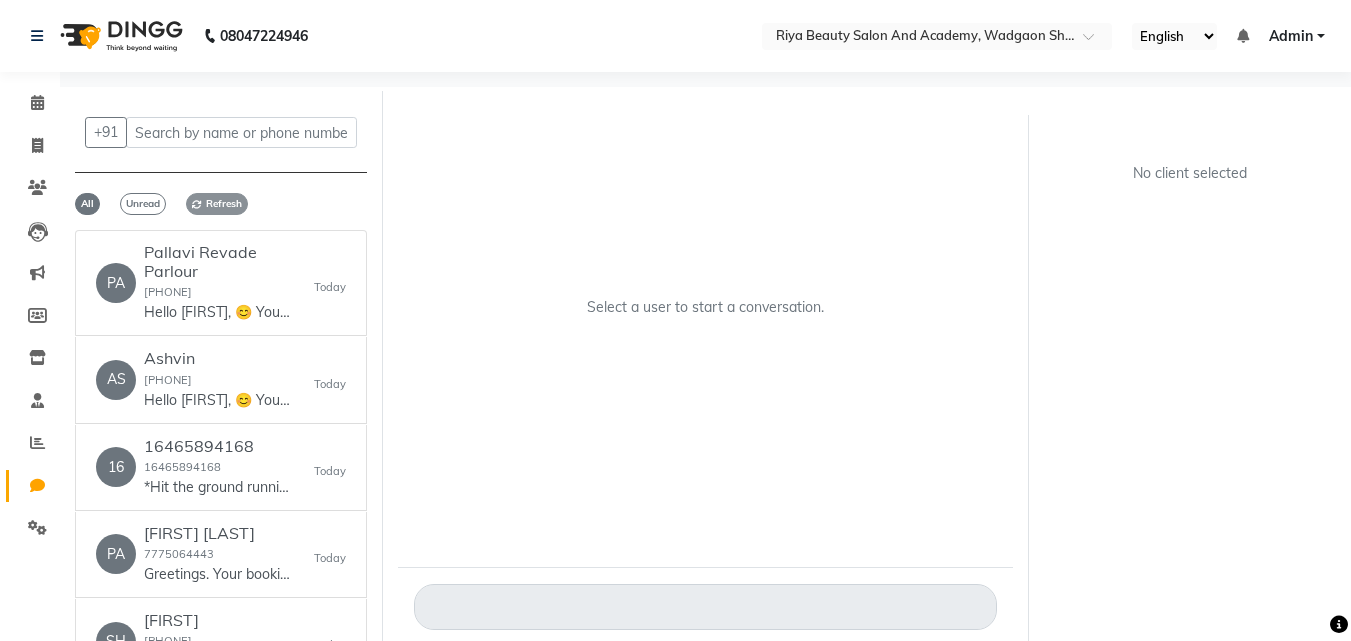 click on "Refresh" 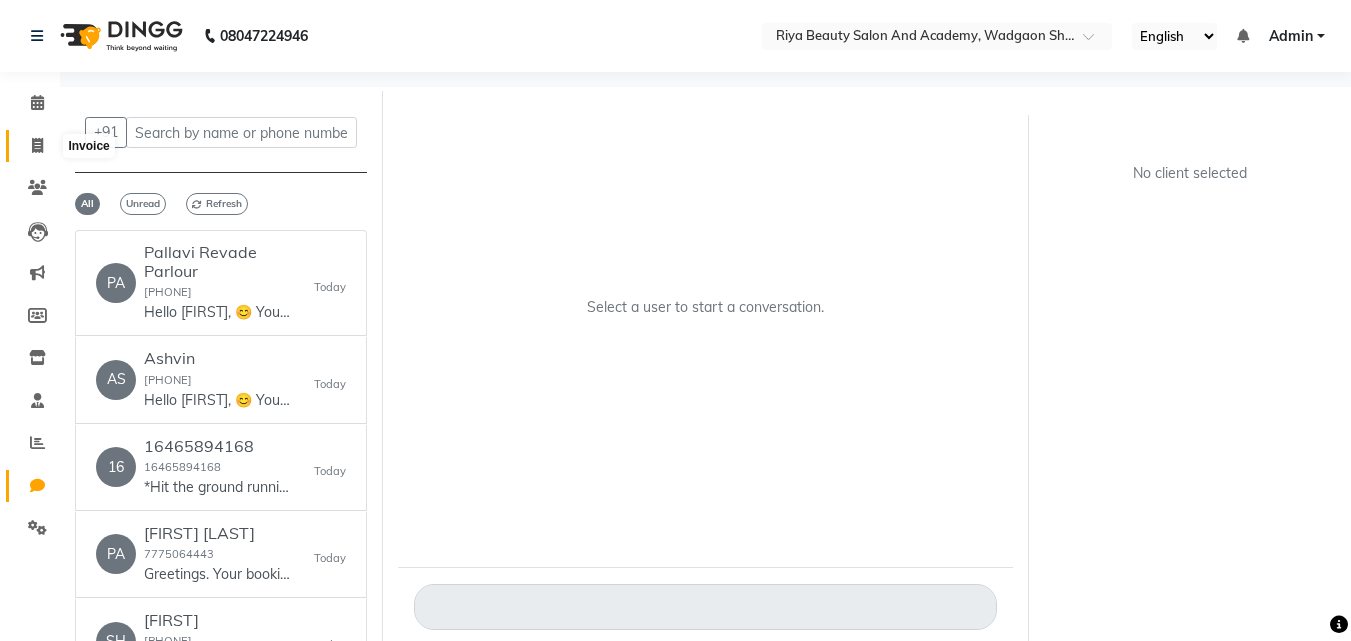 click 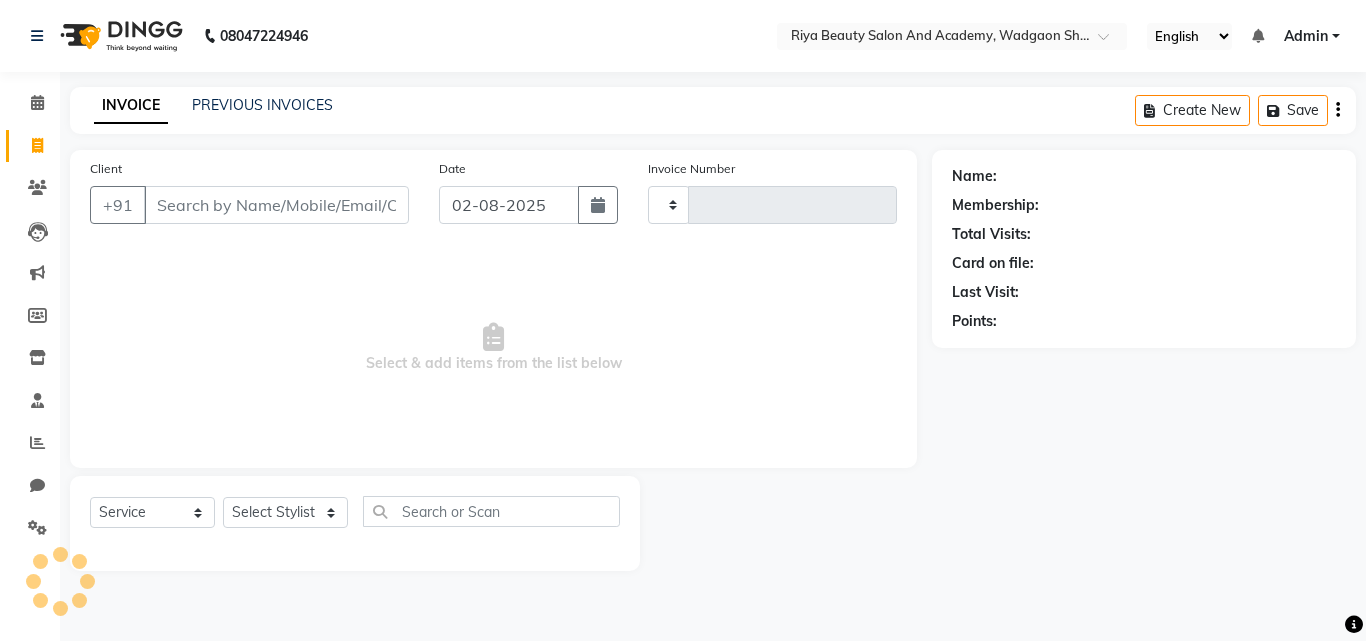 type on "0039" 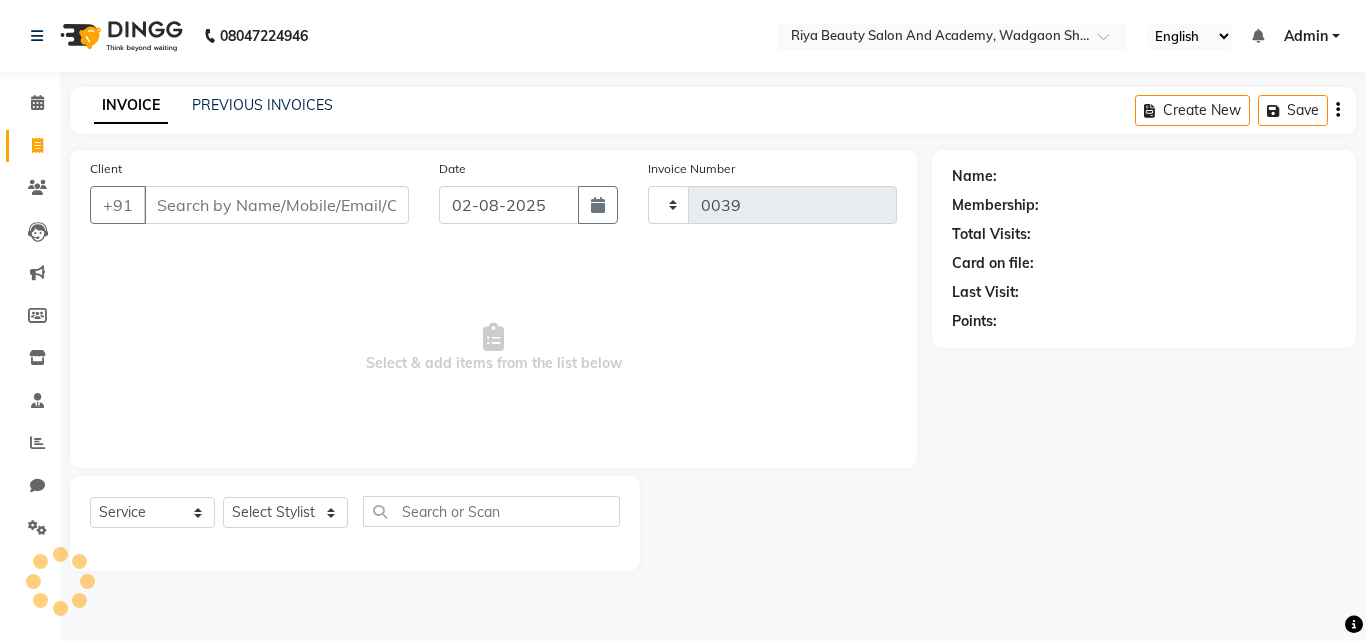 select on "8620" 